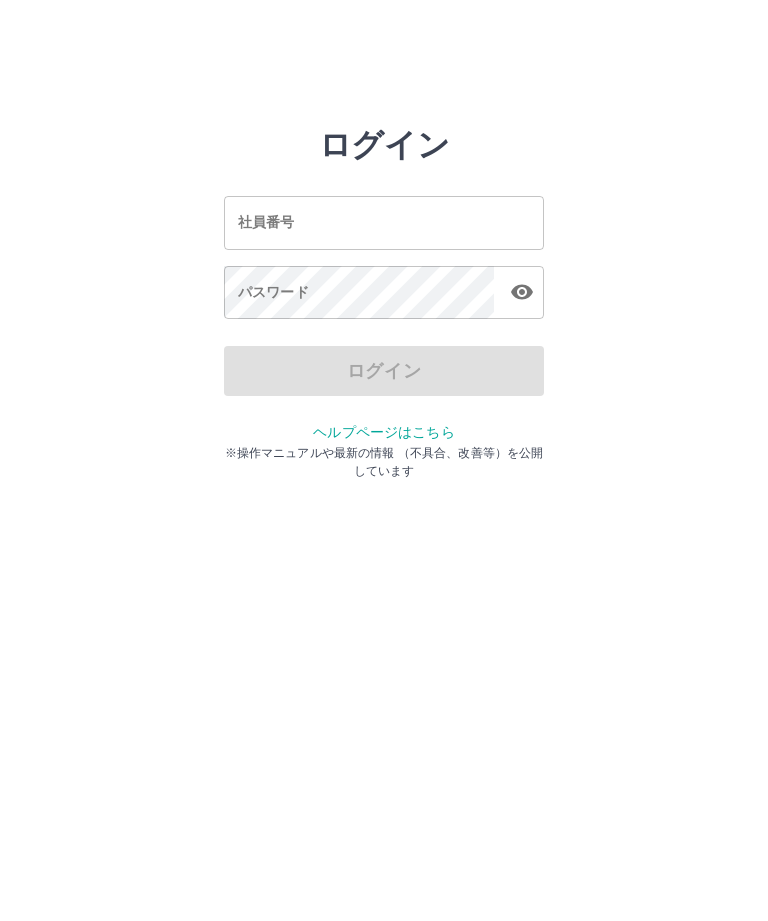 scroll, scrollTop: 0, scrollLeft: 0, axis: both 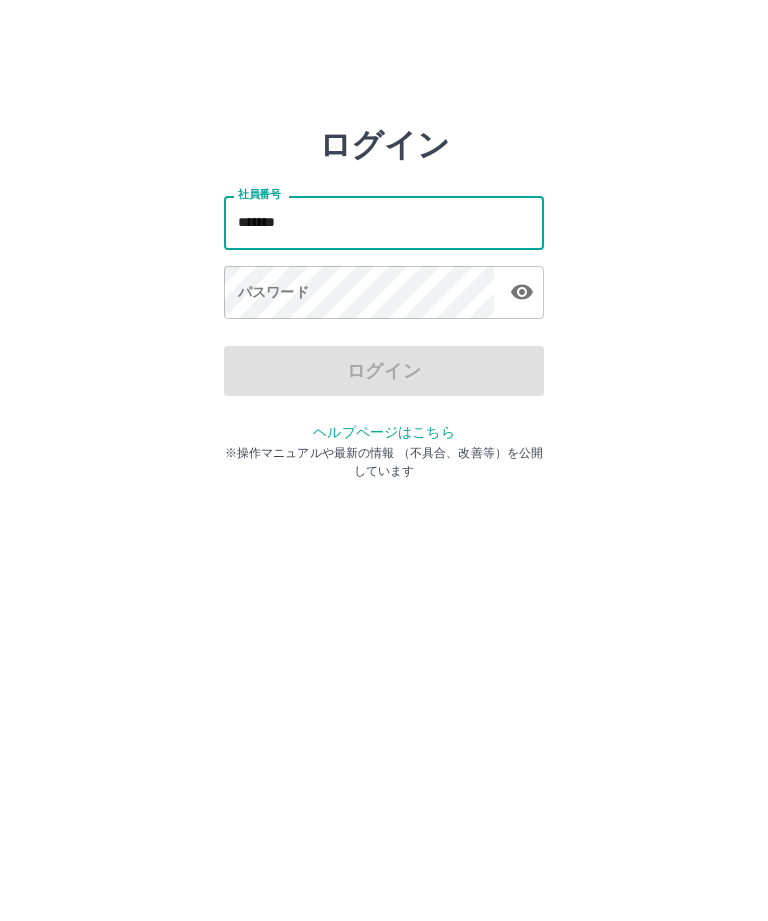 type on "*******" 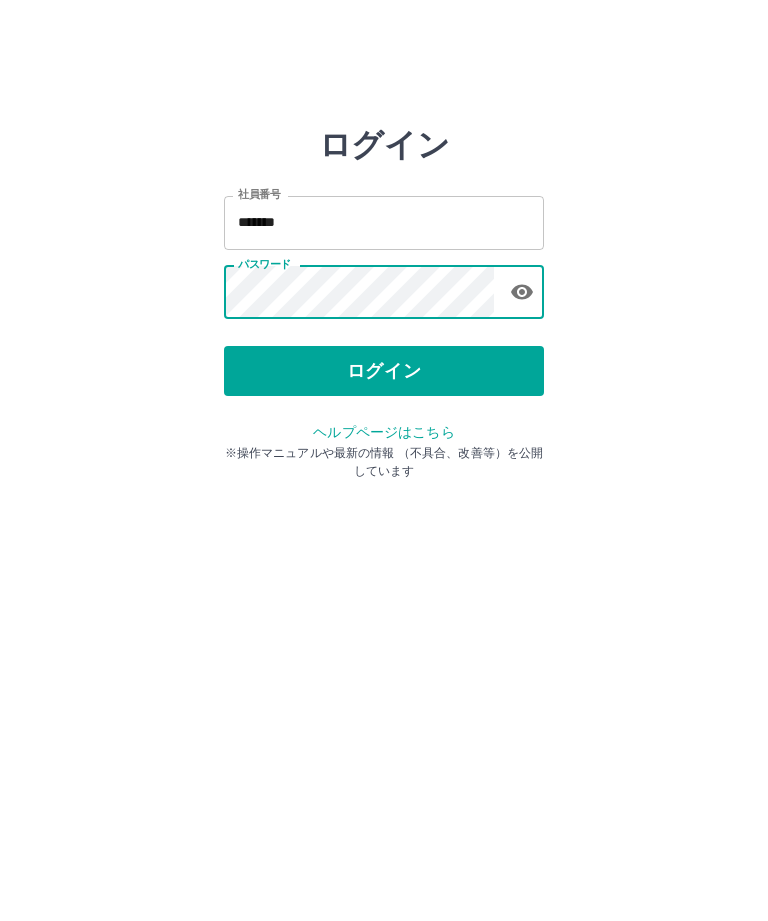 click on "ログイン" at bounding box center (384, 371) 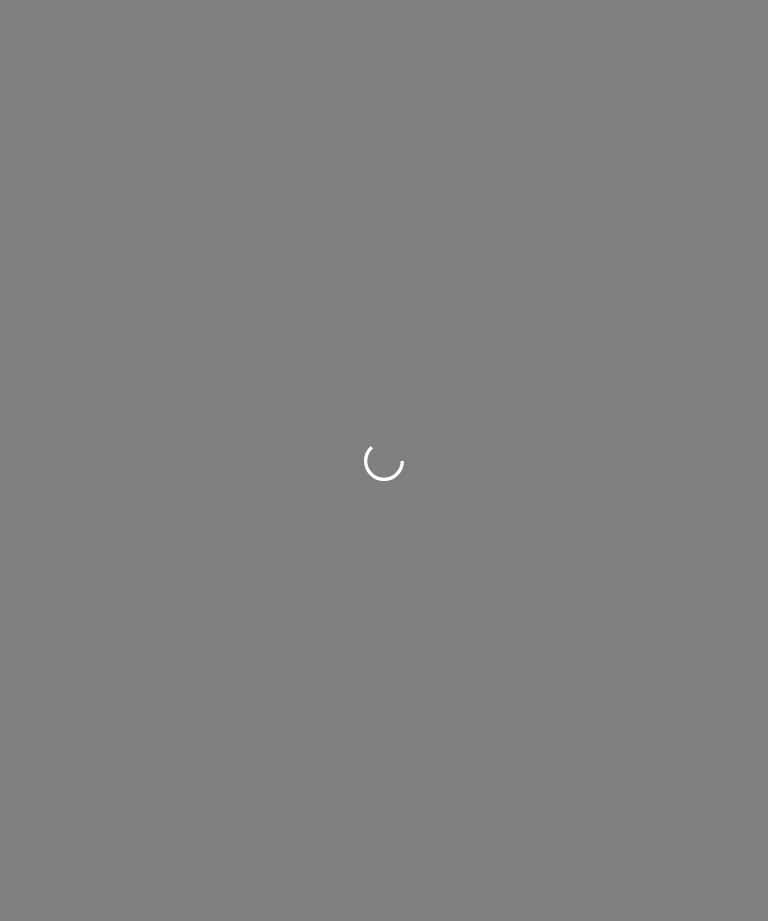 scroll, scrollTop: 0, scrollLeft: 0, axis: both 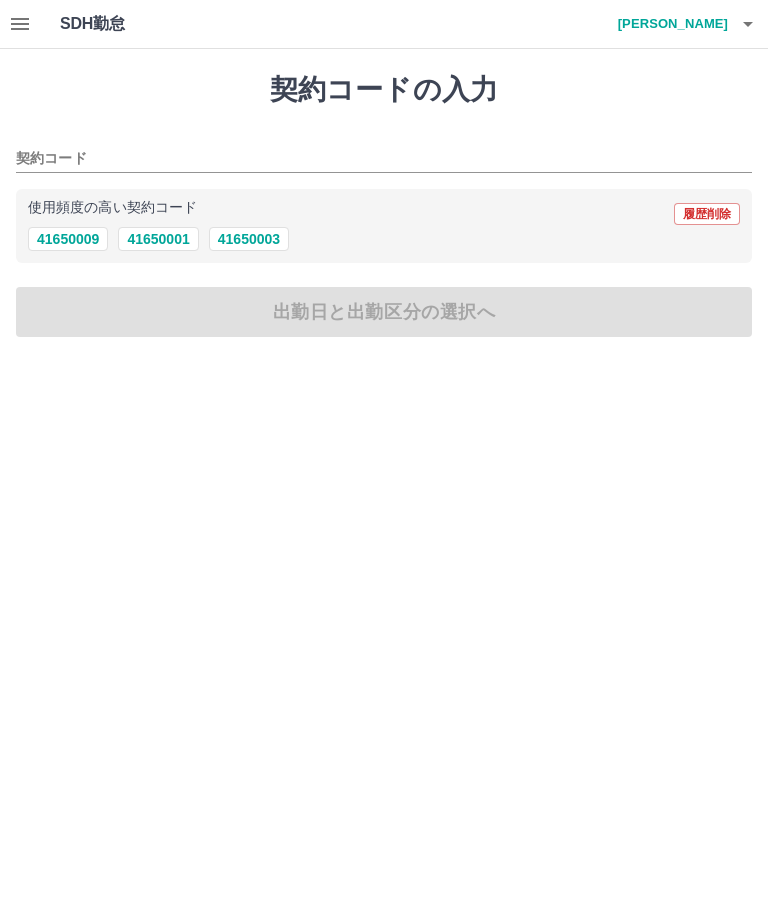 click on "41650003" at bounding box center [249, 239] 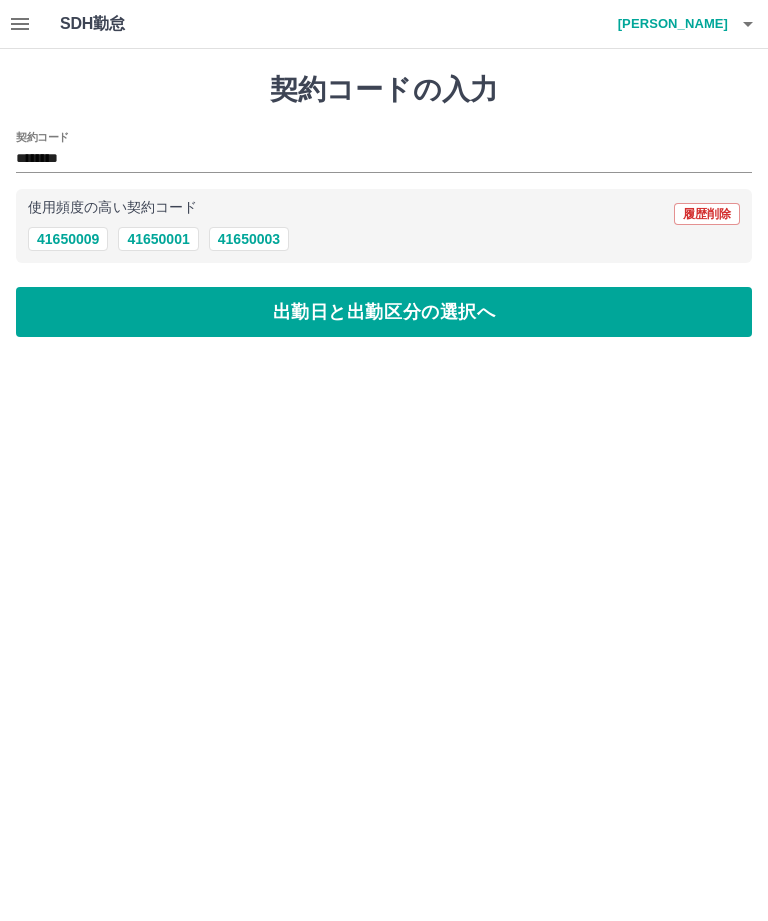 click on "出勤日と出勤区分の選択へ" at bounding box center [384, 312] 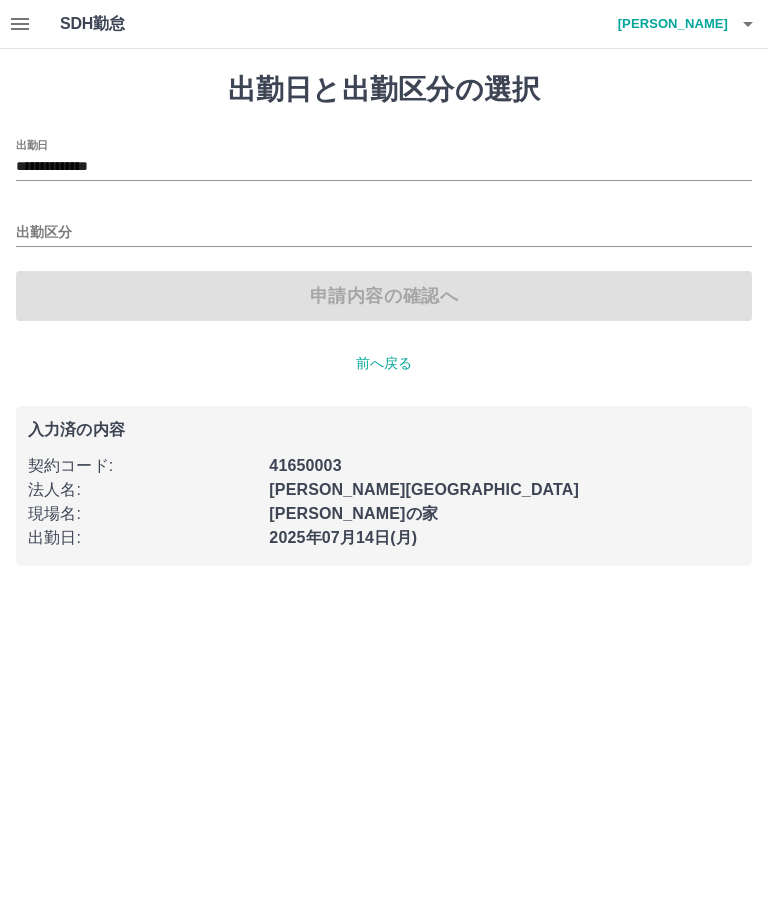 click on "出勤区分" at bounding box center [384, 233] 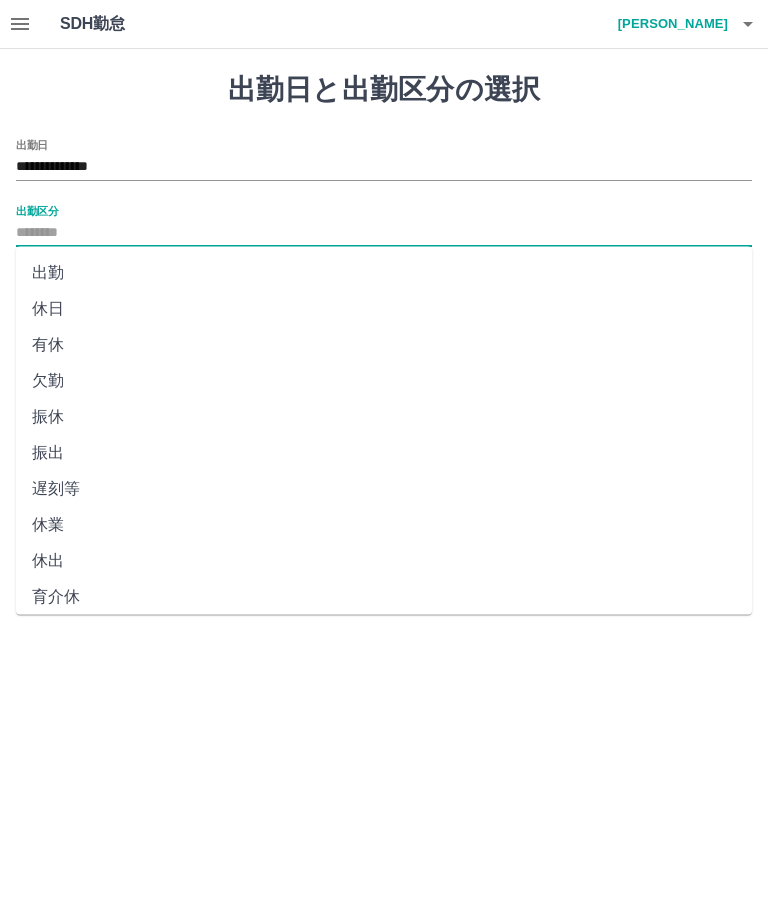 click on "出勤" at bounding box center (384, 273) 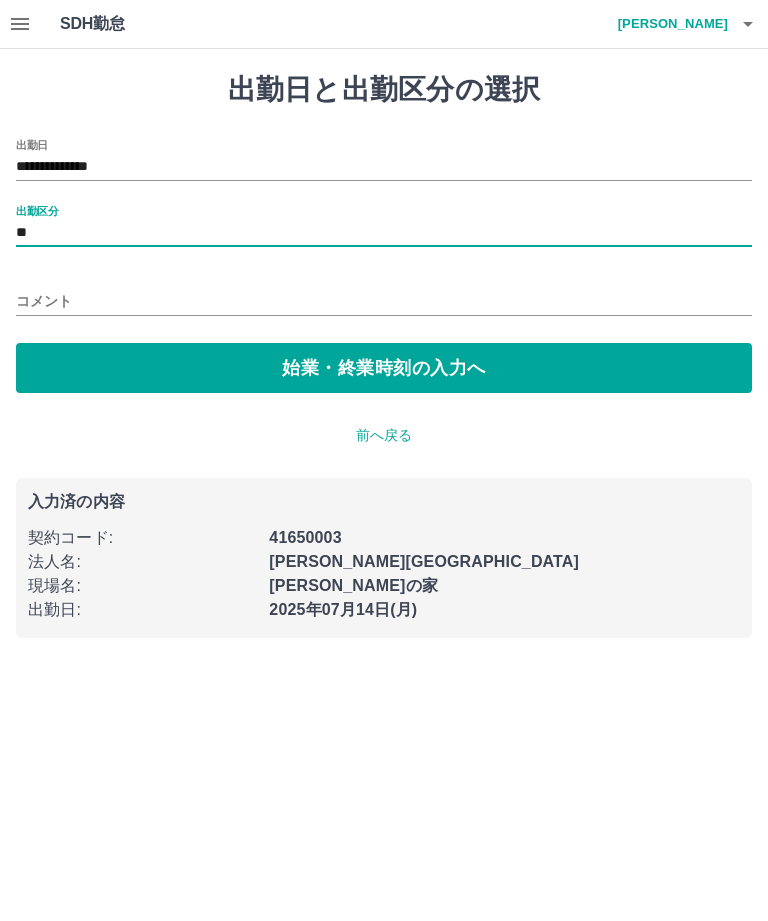 type on "**" 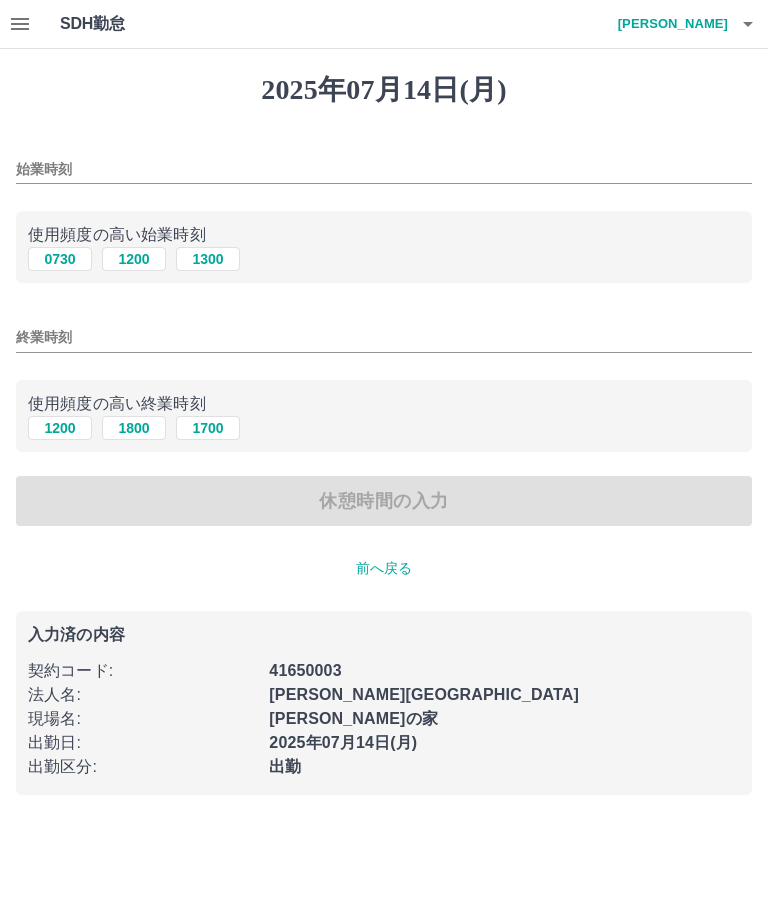 click on "1200" at bounding box center (134, 259) 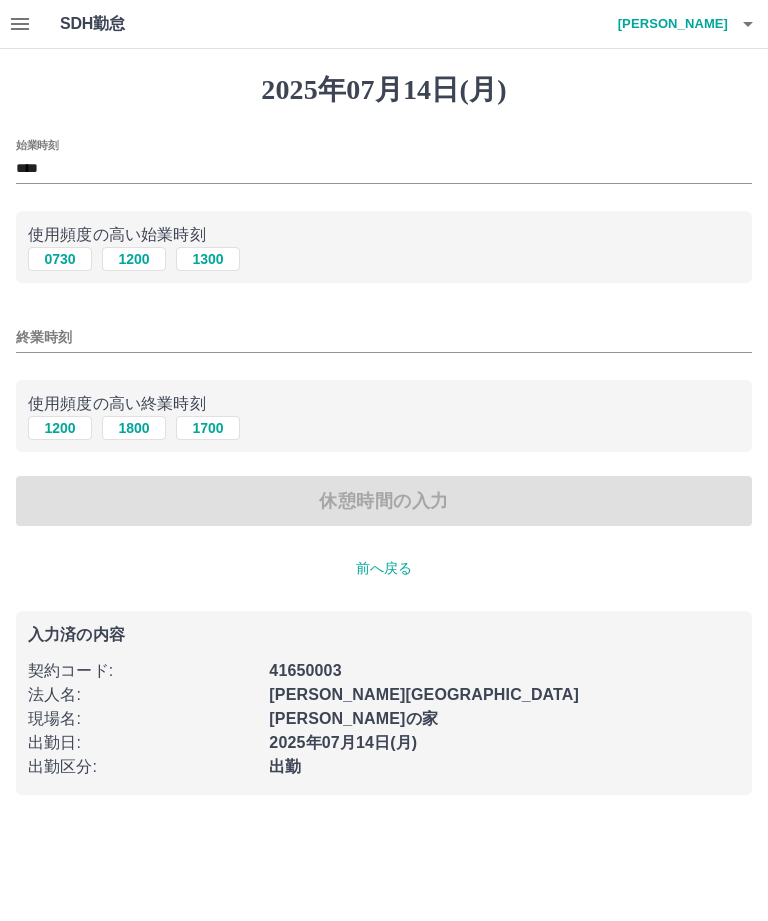 click on "1800" at bounding box center (134, 428) 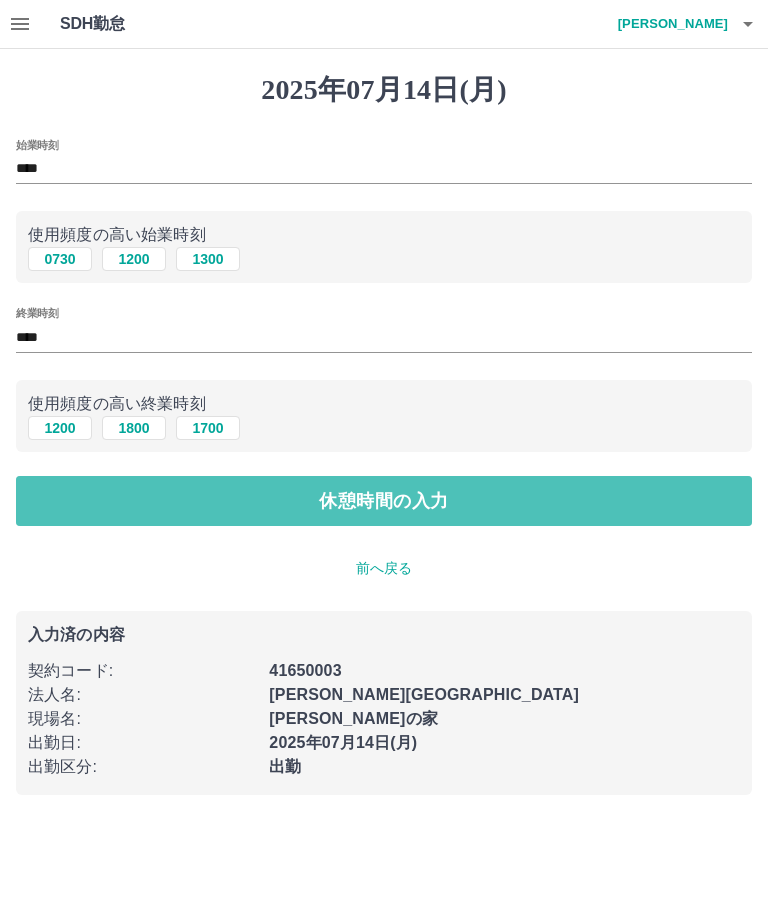 click on "休憩時間の入力" at bounding box center [384, 501] 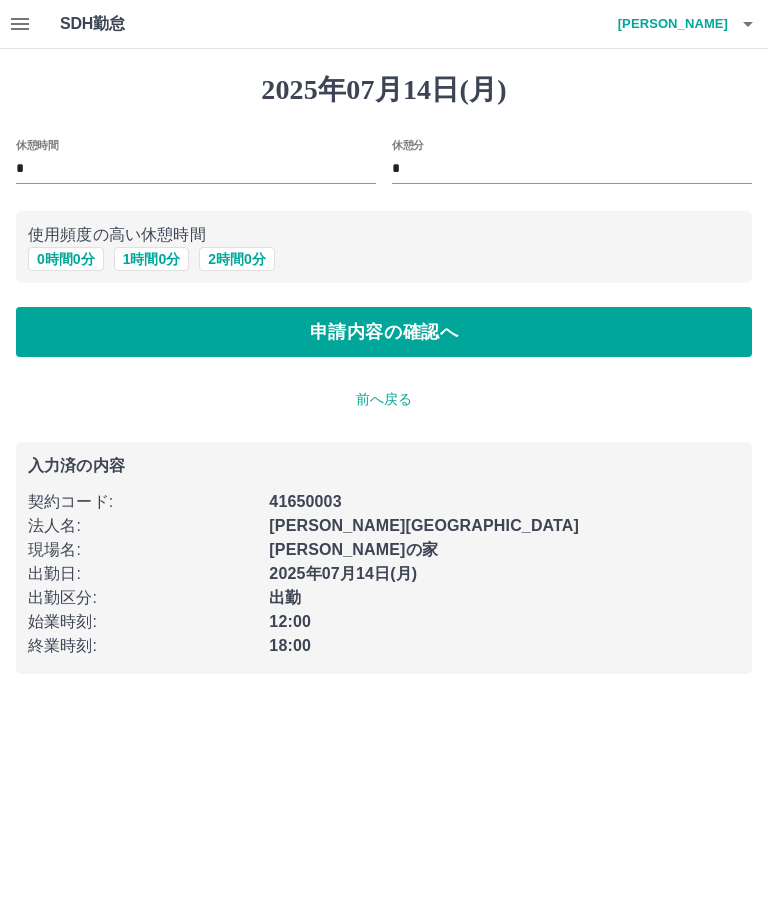 click on "申請内容の確認へ" at bounding box center [384, 332] 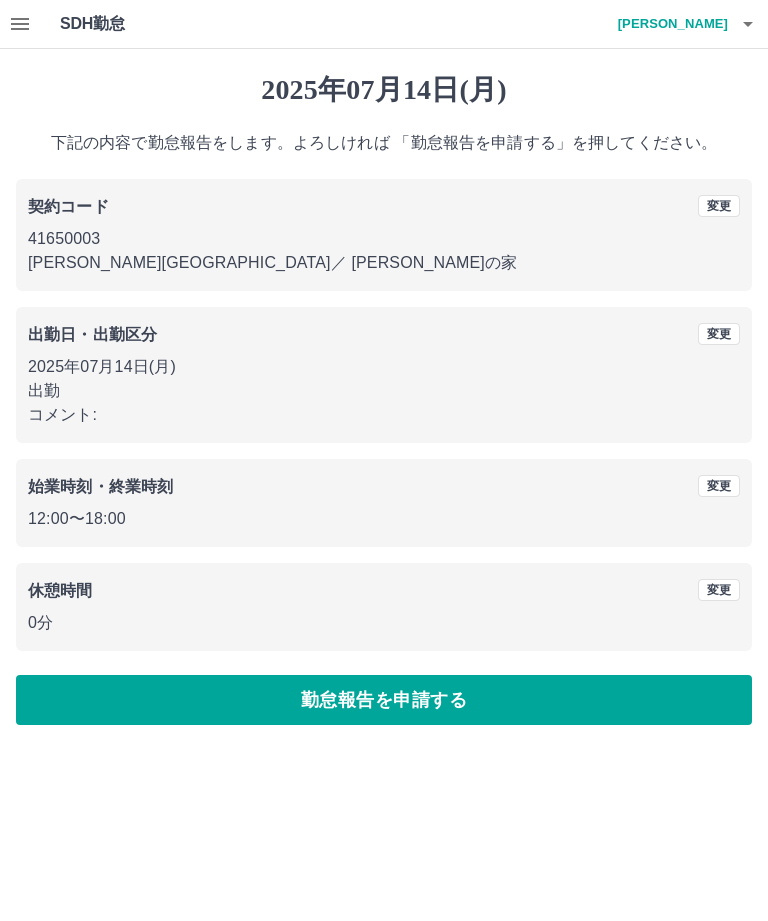 click on "勤怠報告を申請する" at bounding box center [384, 700] 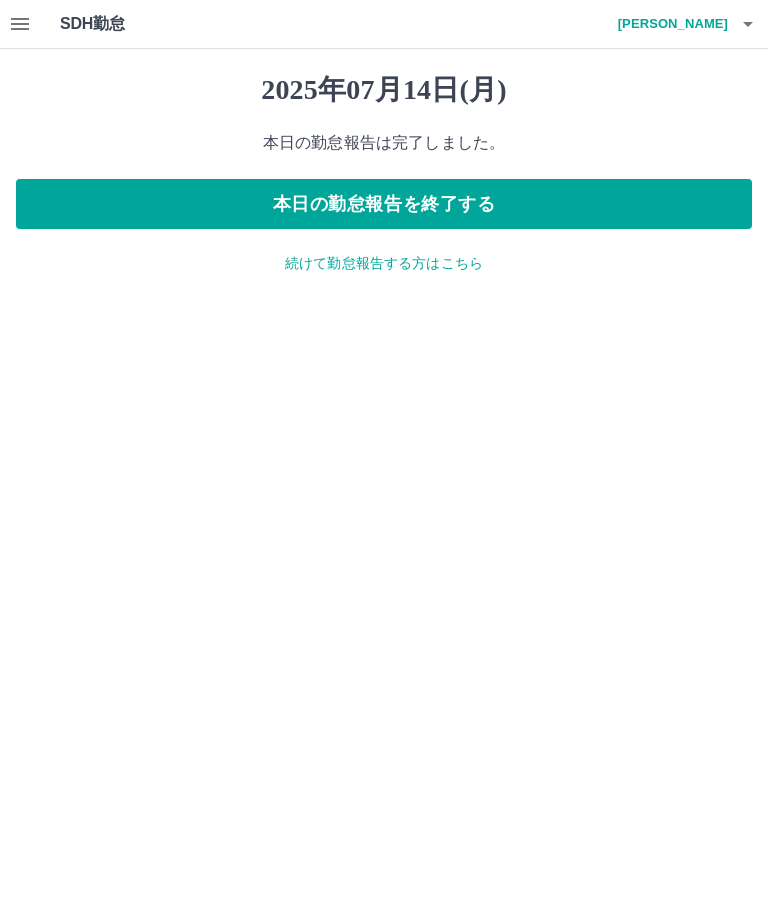 click on "本日の勤怠報告を終了する" at bounding box center [384, 204] 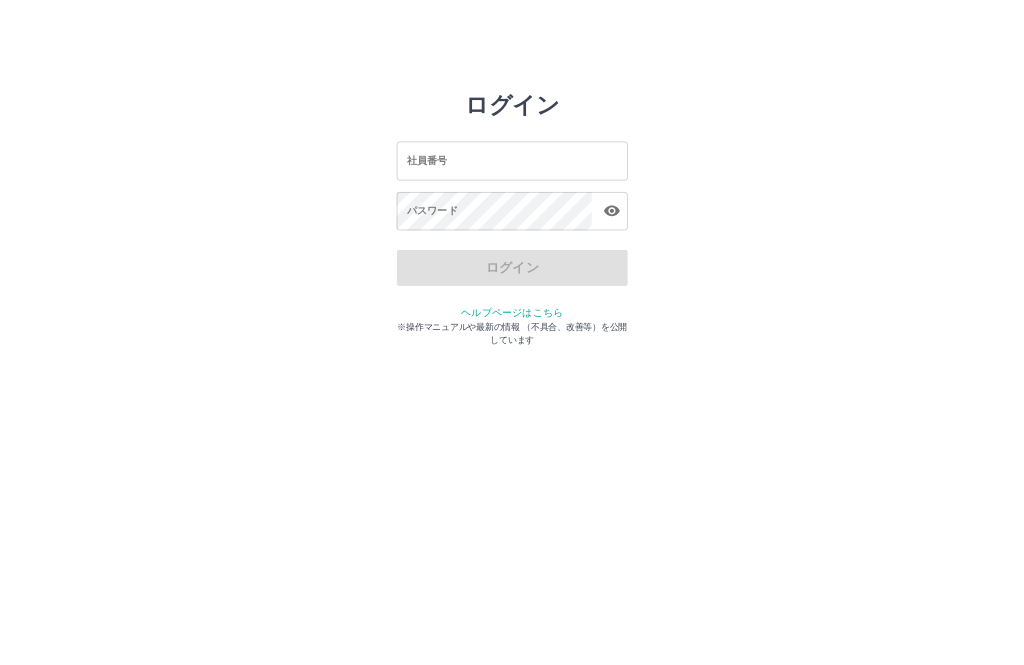 scroll, scrollTop: 0, scrollLeft: 0, axis: both 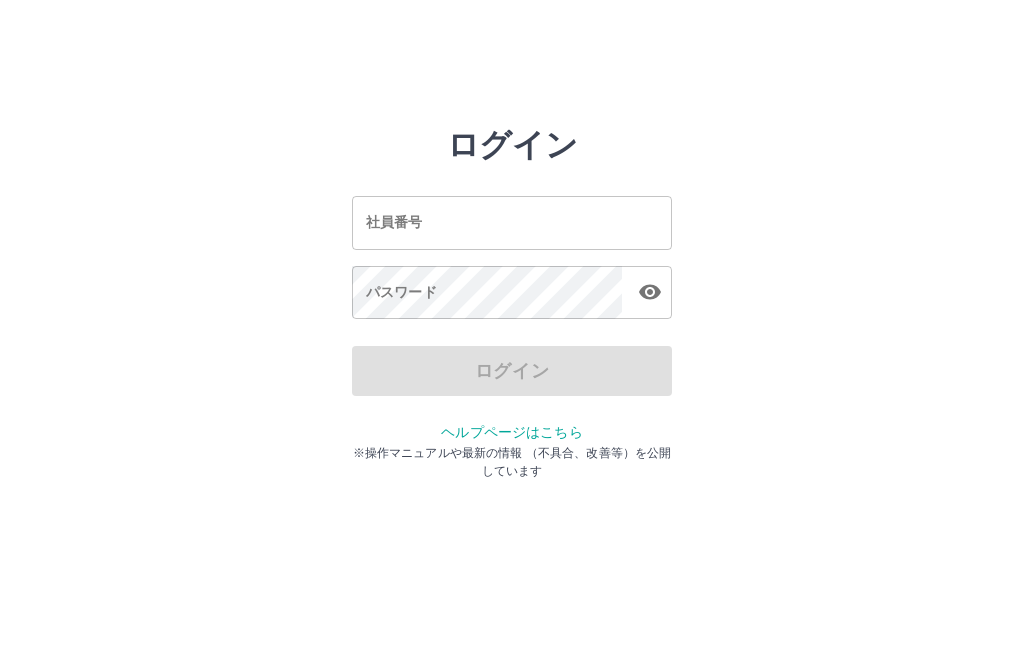 click on "社員番号" at bounding box center (512, 222) 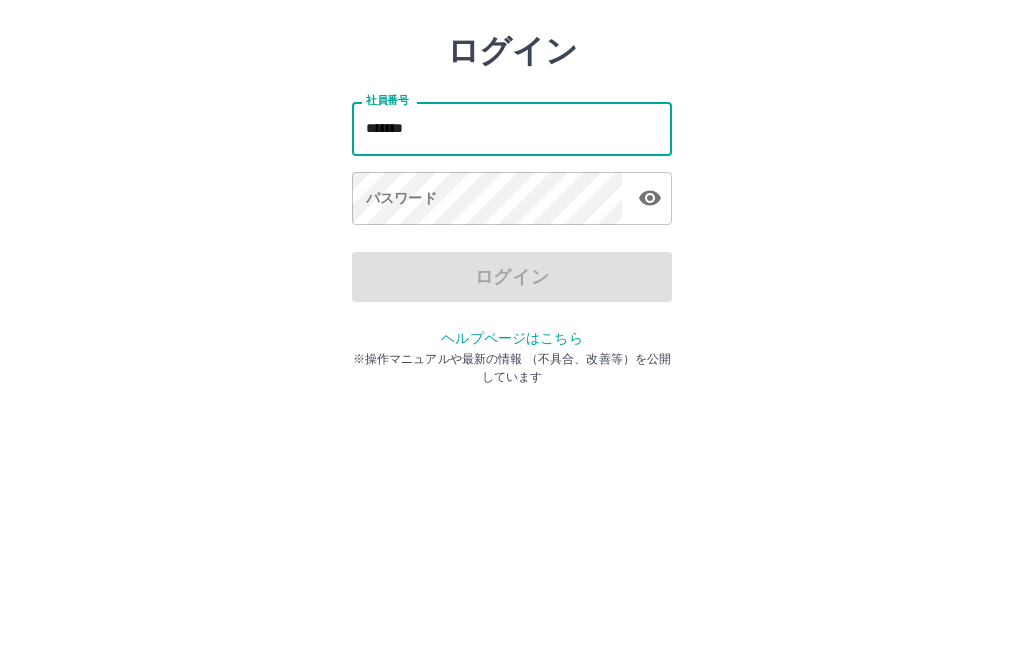 type on "*******" 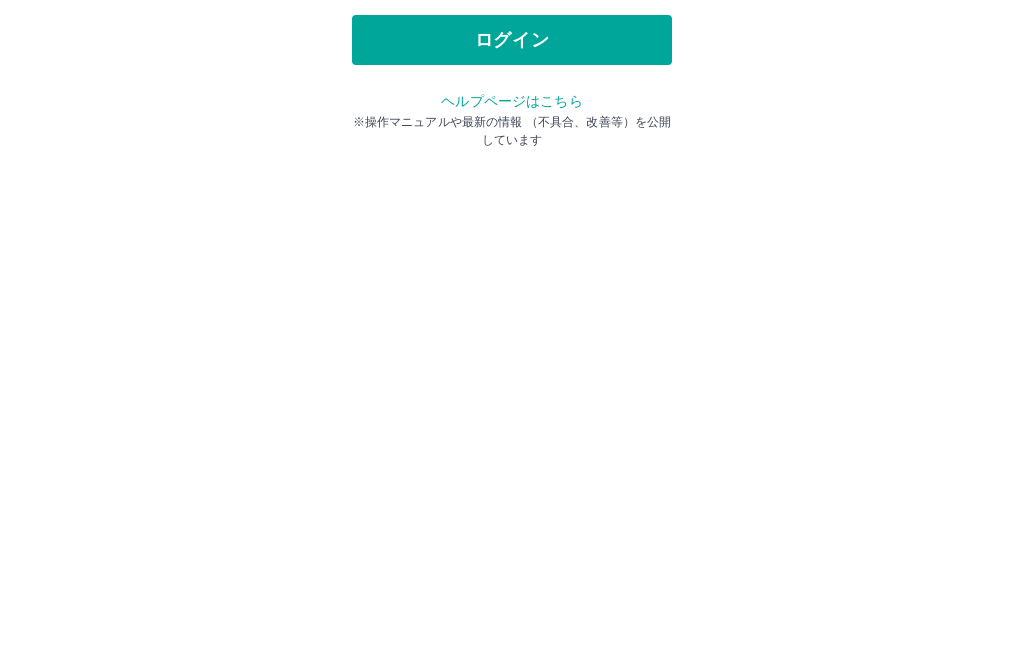 click on "ログイン" at bounding box center (512, 371) 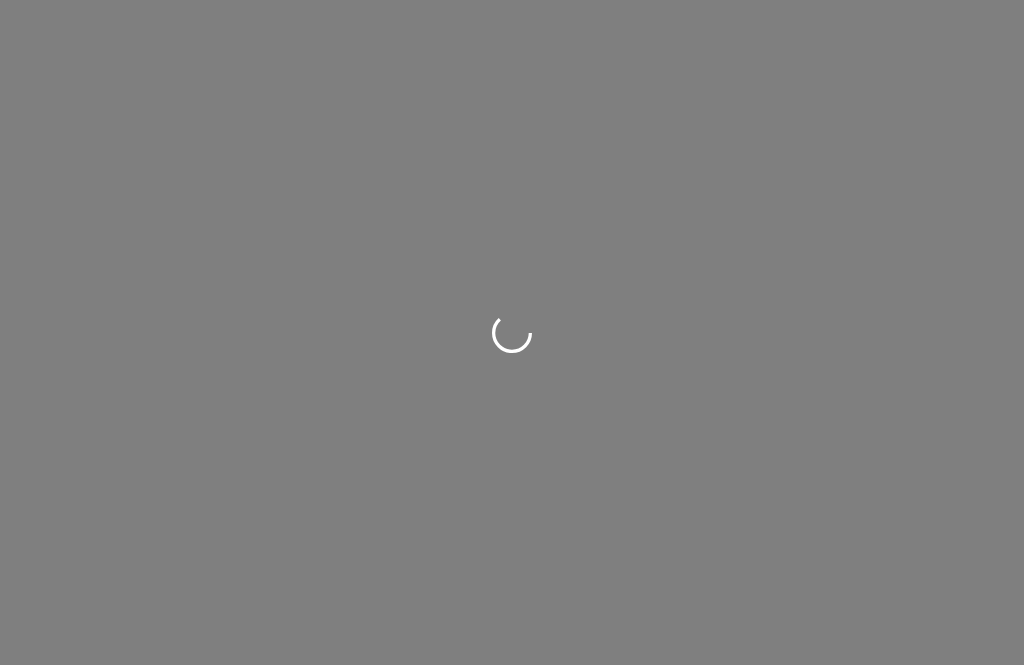 scroll, scrollTop: 0, scrollLeft: 0, axis: both 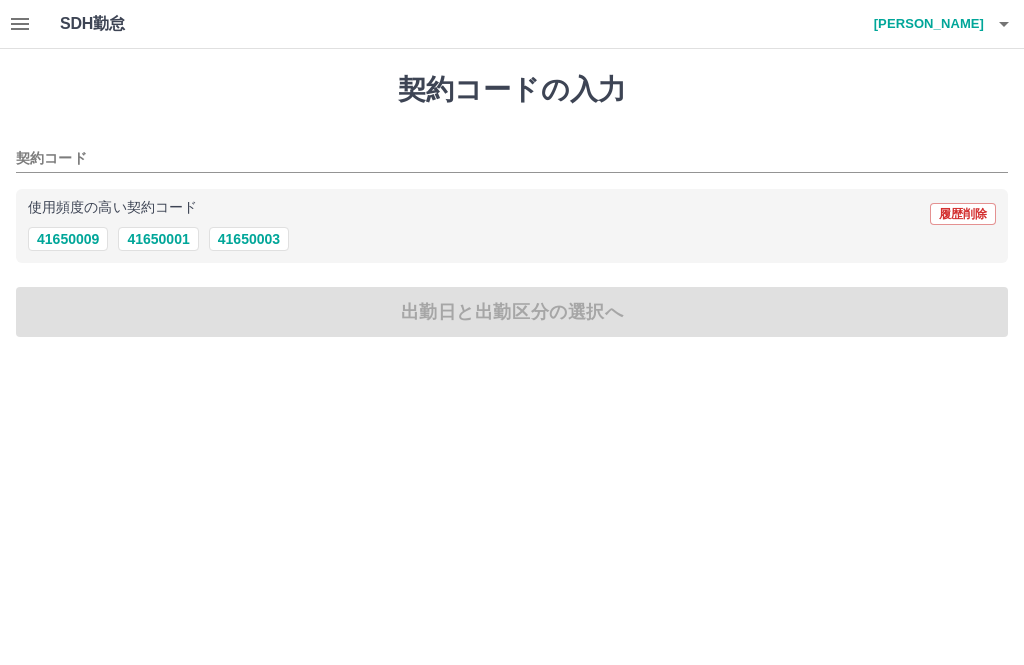 click on "41650003" at bounding box center (249, 239) 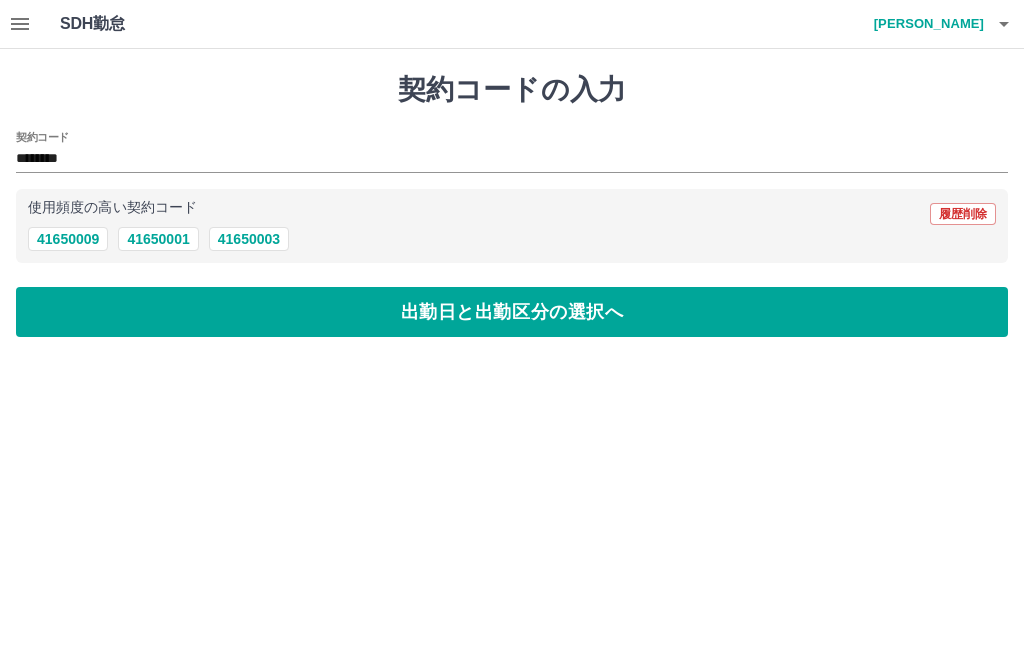 type on "********" 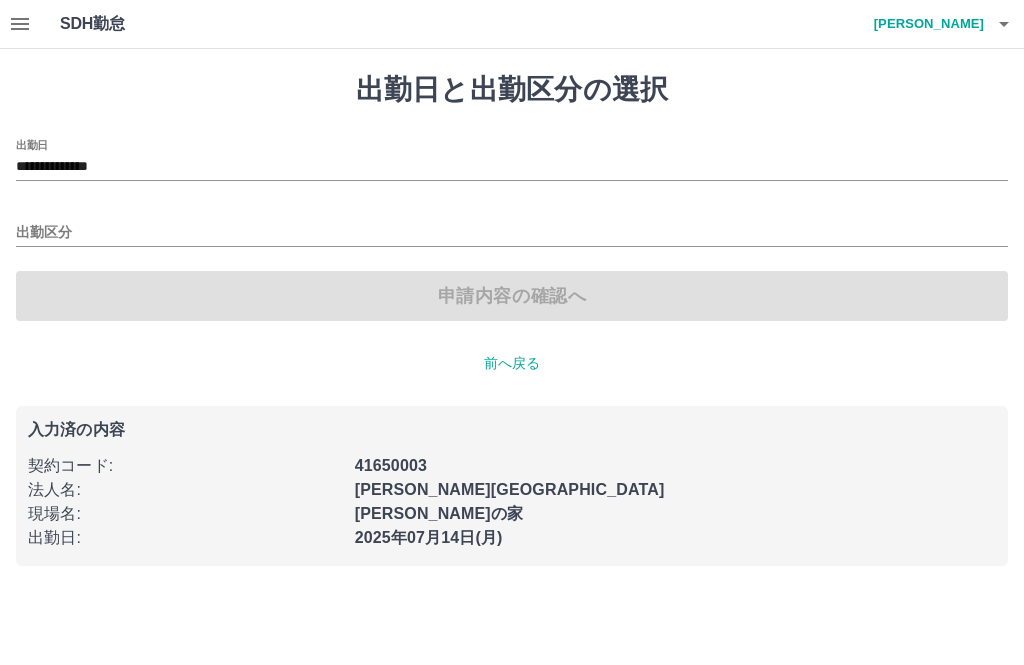 click on "出勤区分" at bounding box center [512, 233] 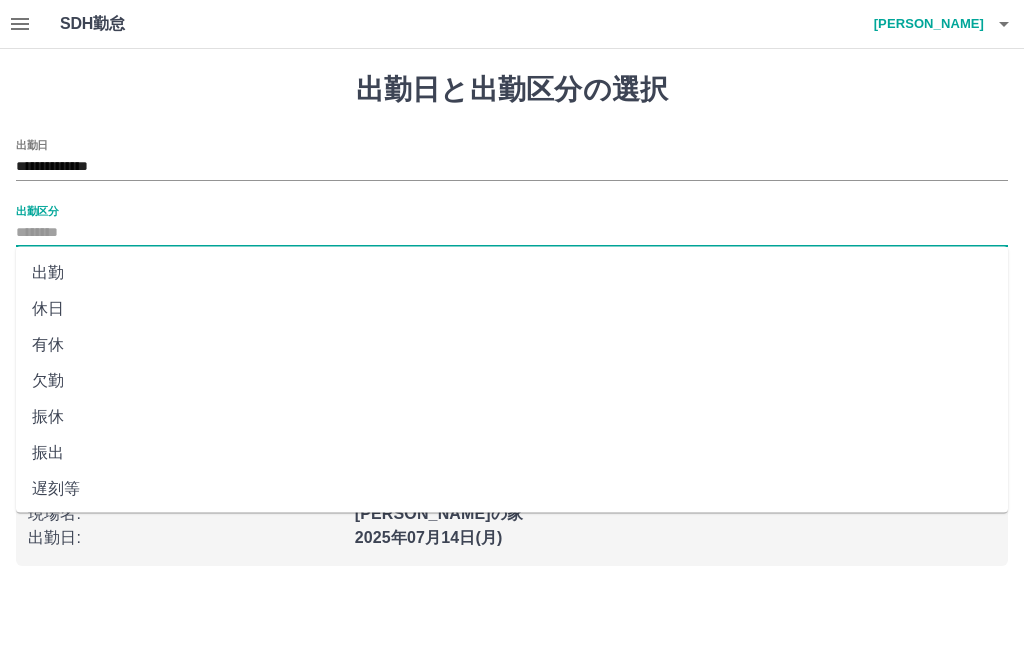 click on "出勤" at bounding box center [512, 273] 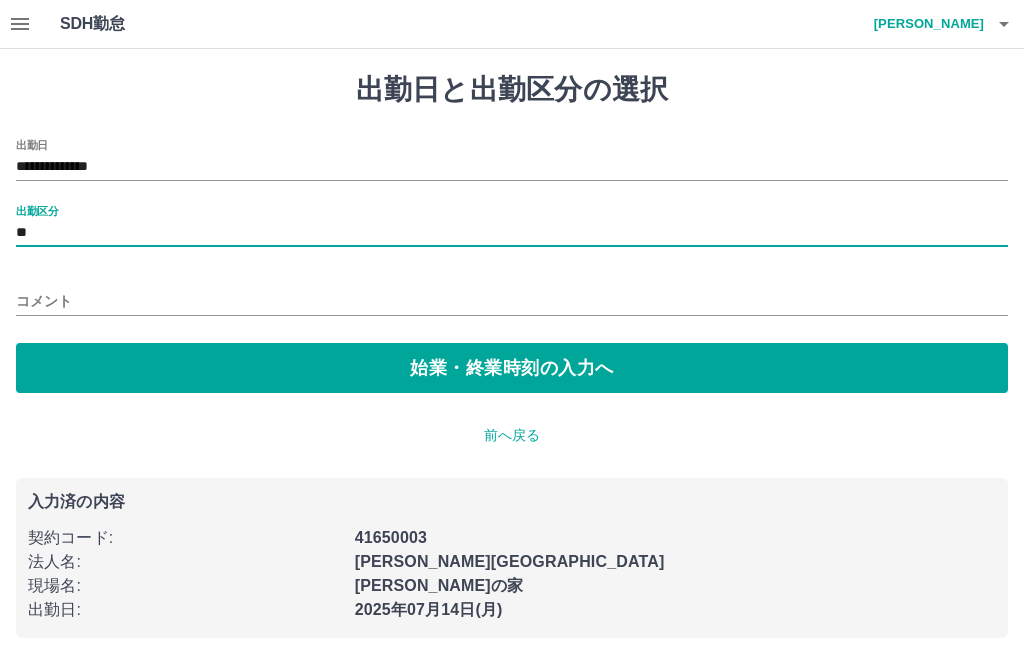 click on "始業・終業時刻の入力へ" at bounding box center [512, 368] 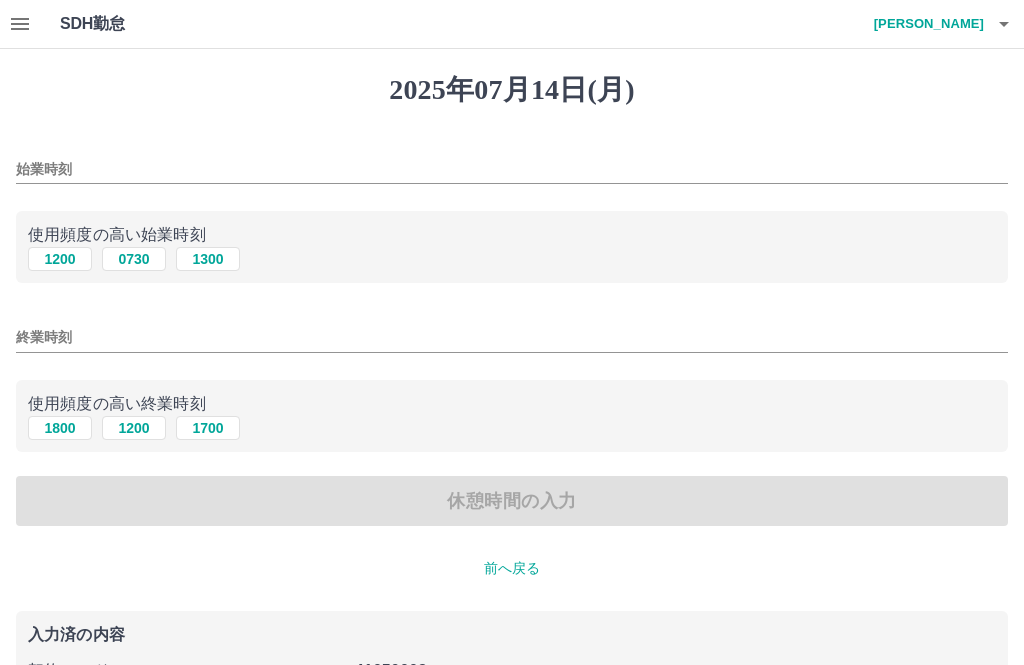click on "1200" at bounding box center (60, 259) 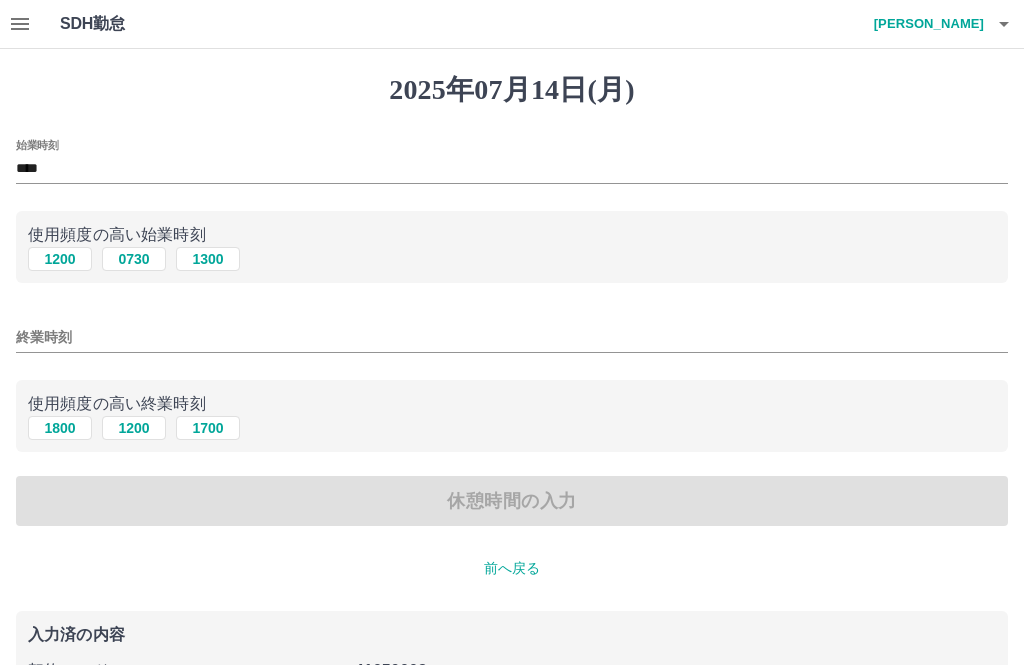 click on "1800" at bounding box center (60, 428) 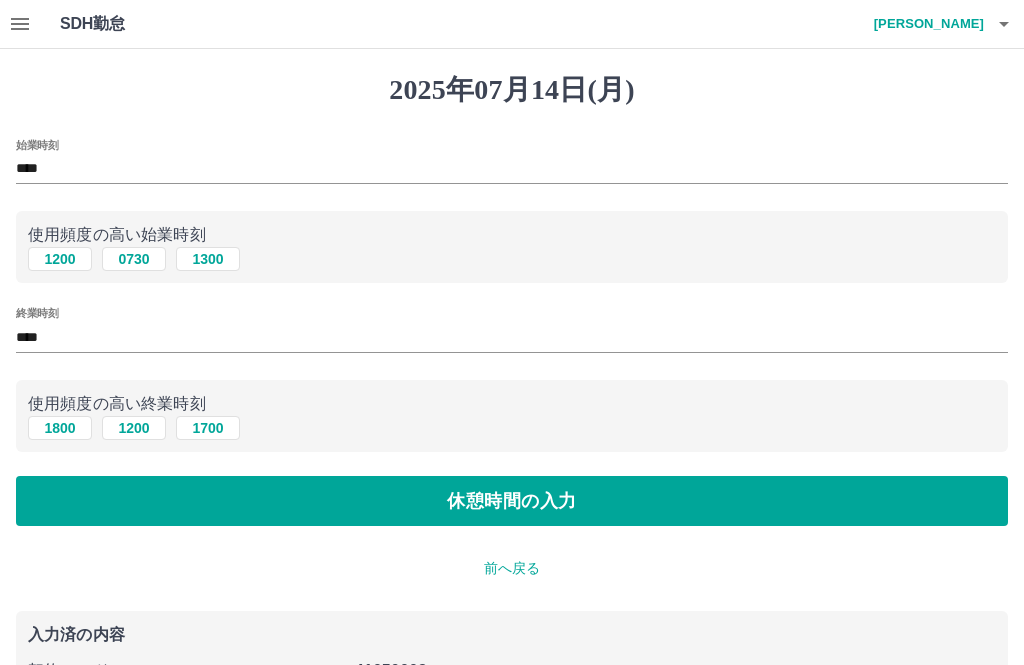 click on "休憩時間の入力" at bounding box center [512, 501] 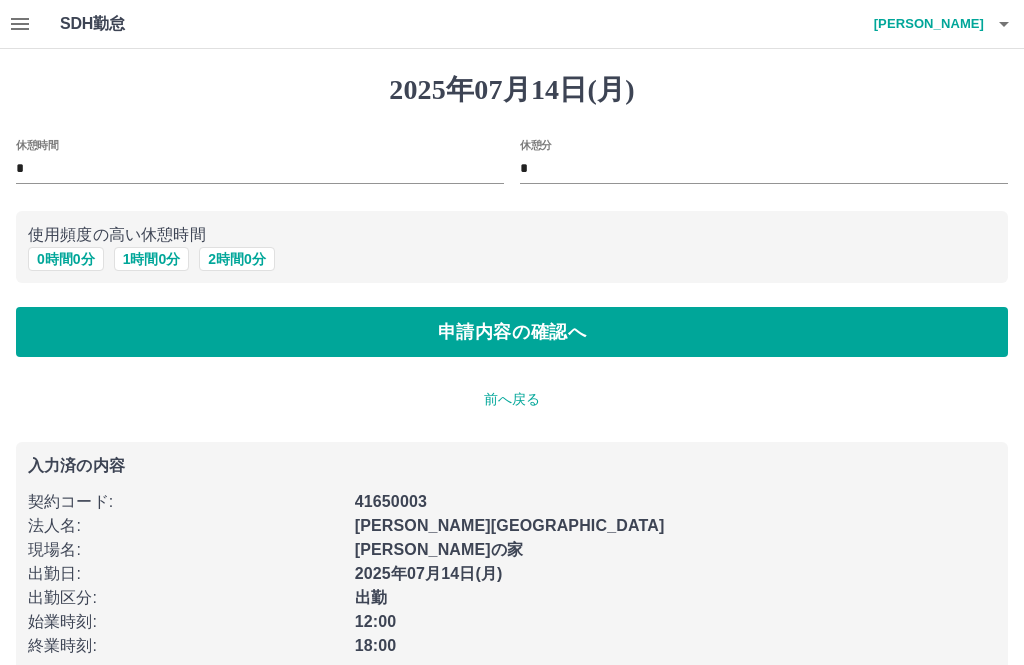 click on "申請内容の確認へ" at bounding box center [512, 332] 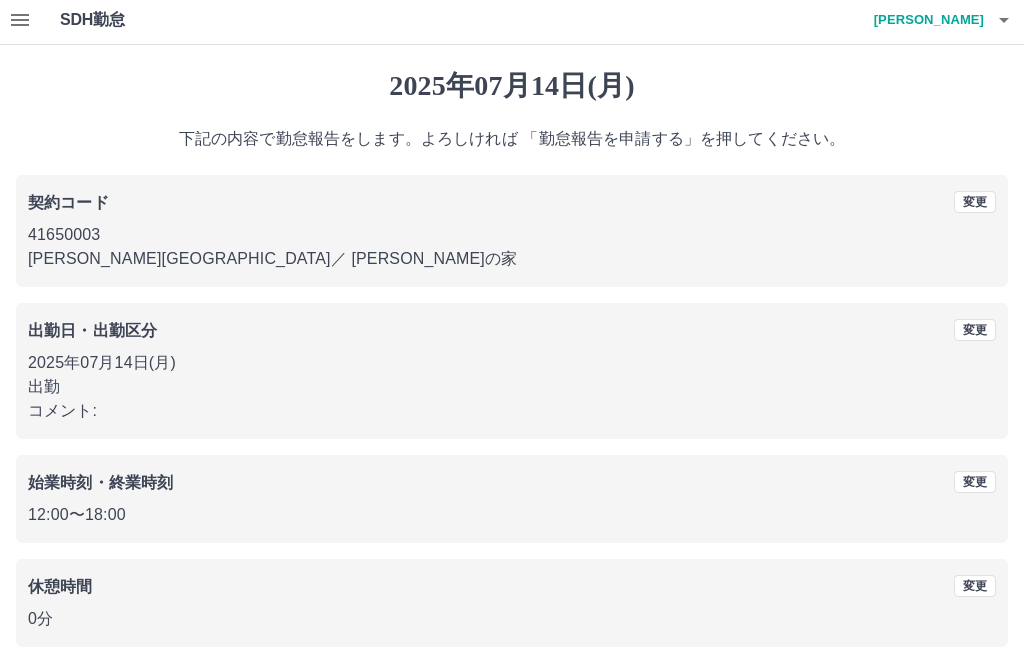 scroll, scrollTop: 19, scrollLeft: 0, axis: vertical 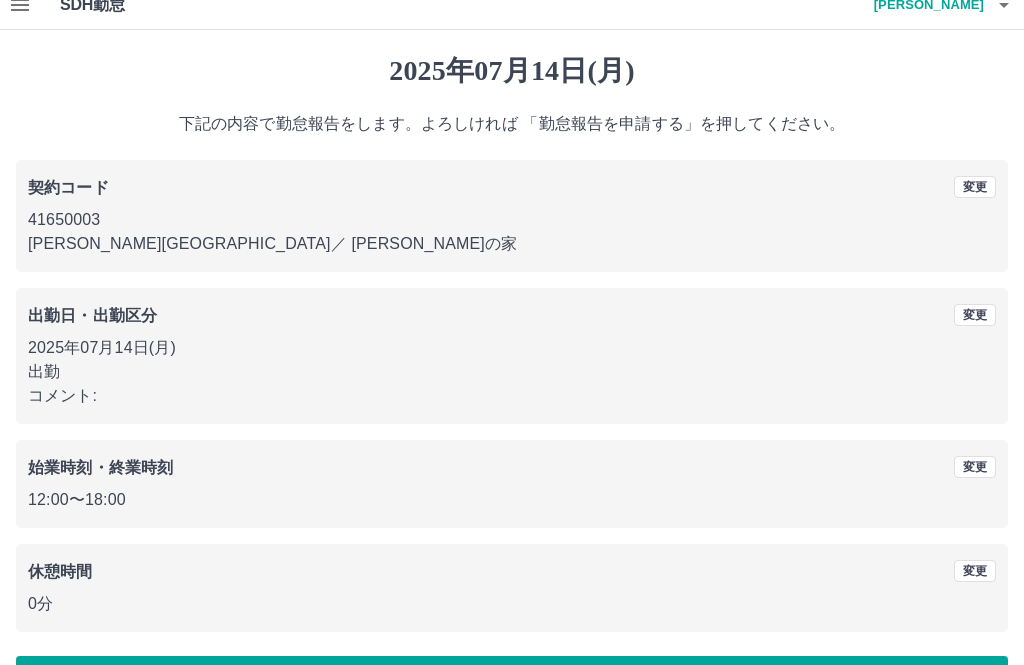 click on "勤怠報告を申請する" at bounding box center [512, 681] 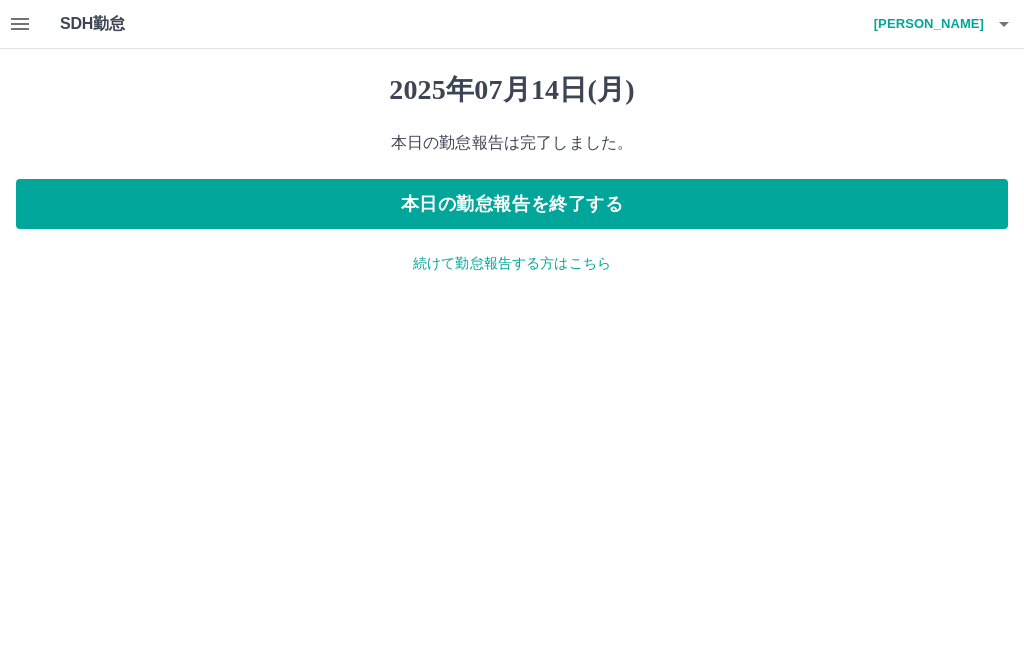 click on "本日の勤怠報告を終了する" at bounding box center [512, 204] 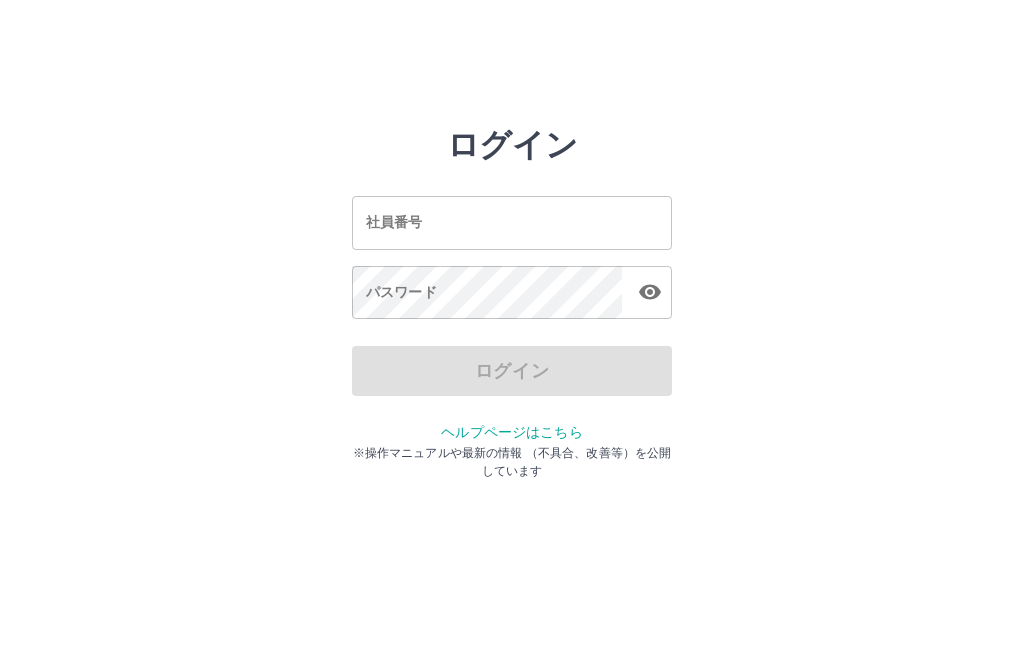 scroll, scrollTop: 0, scrollLeft: 0, axis: both 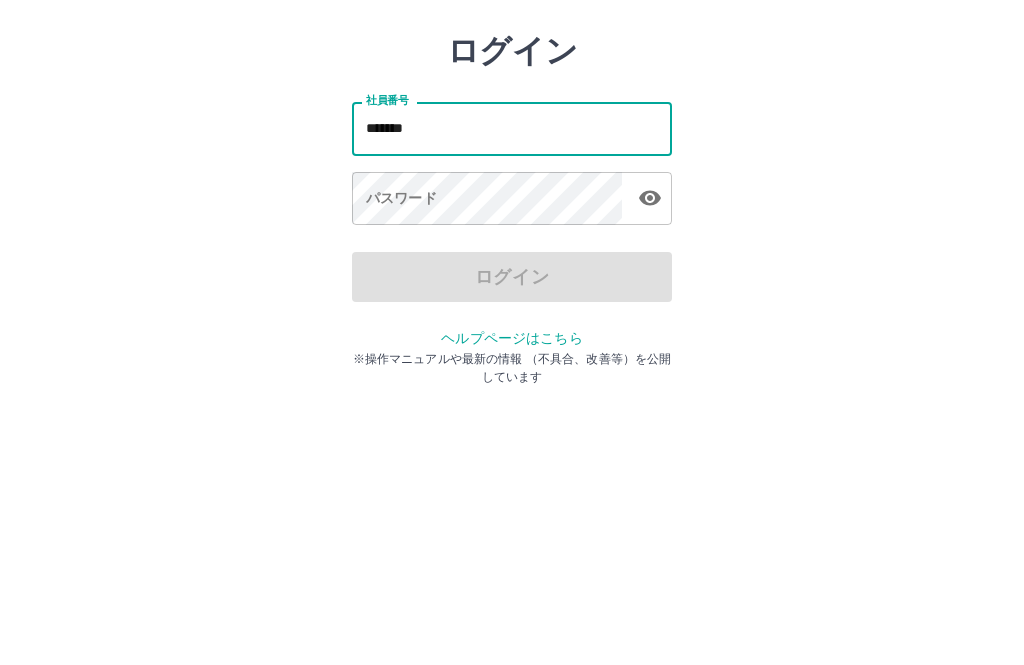 type on "*******" 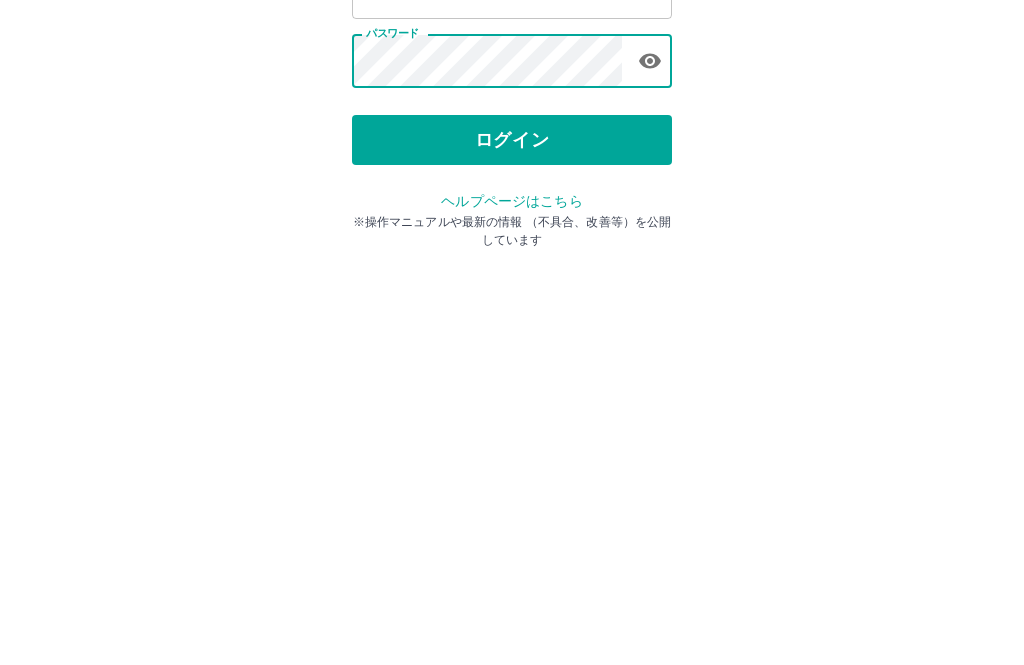 click on "ログイン" at bounding box center (512, 371) 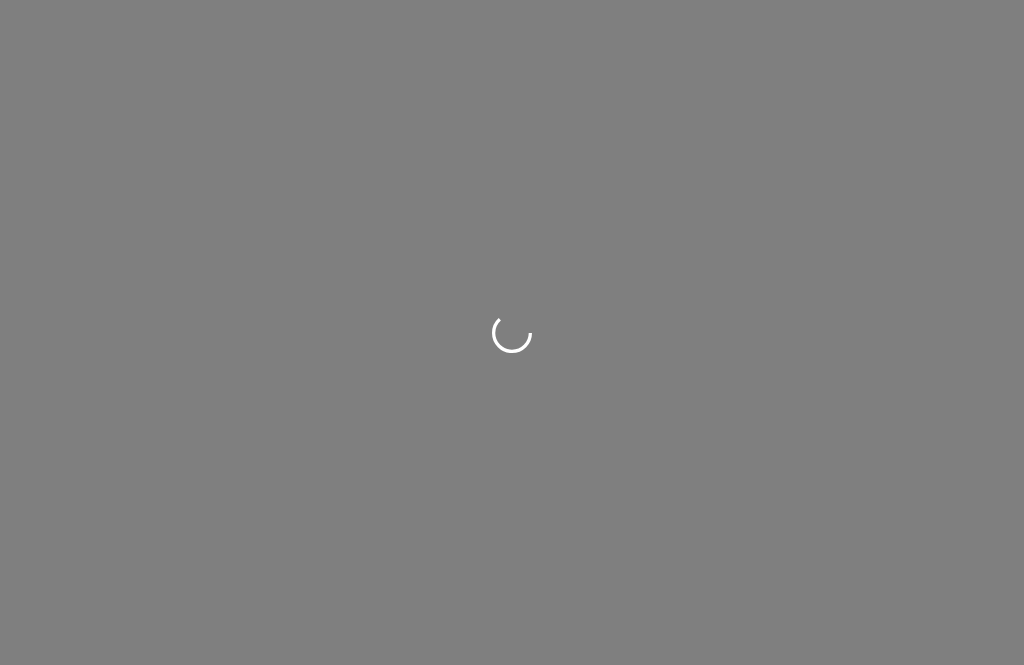 scroll, scrollTop: 0, scrollLeft: 0, axis: both 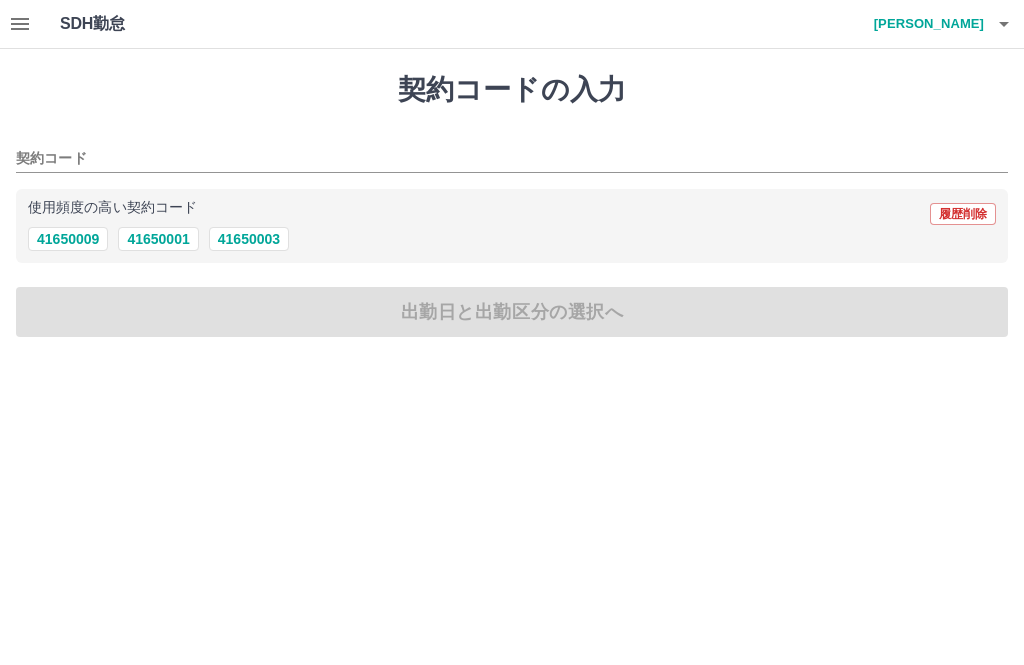 click on "41650003" at bounding box center [249, 239] 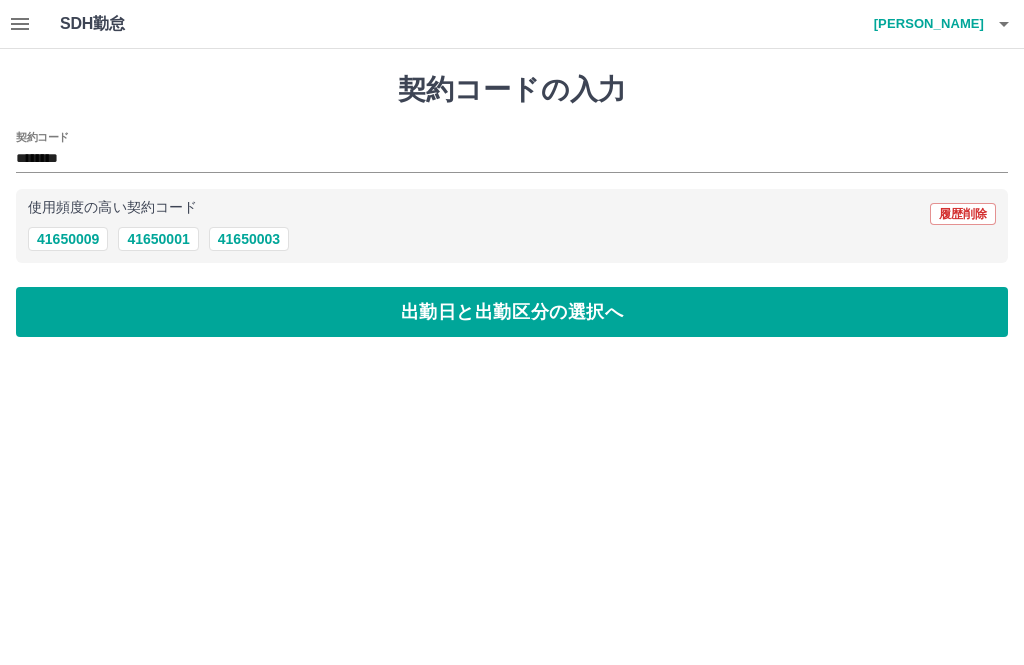 click on "出勤日と出勤区分の選択へ" at bounding box center [512, 312] 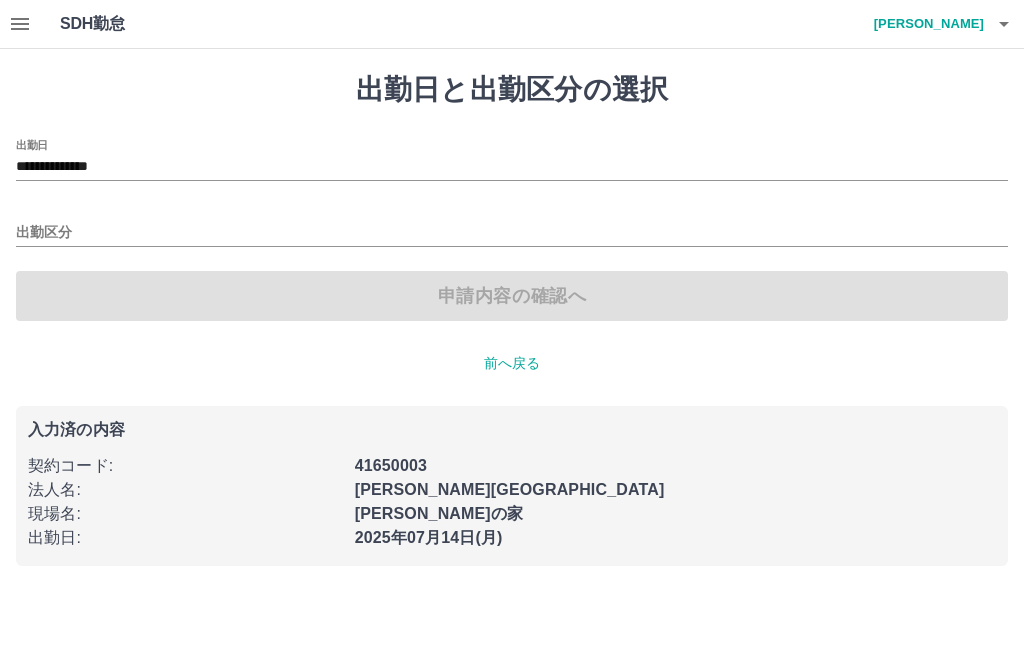 click on "出勤区分" at bounding box center [512, 233] 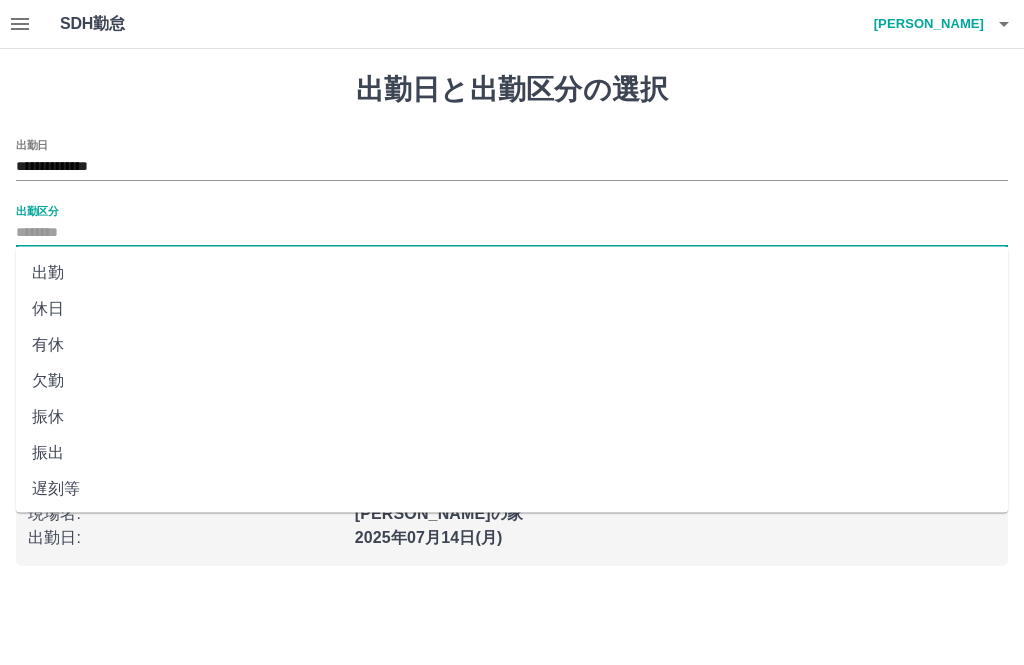 click on "出勤" at bounding box center [512, 273] 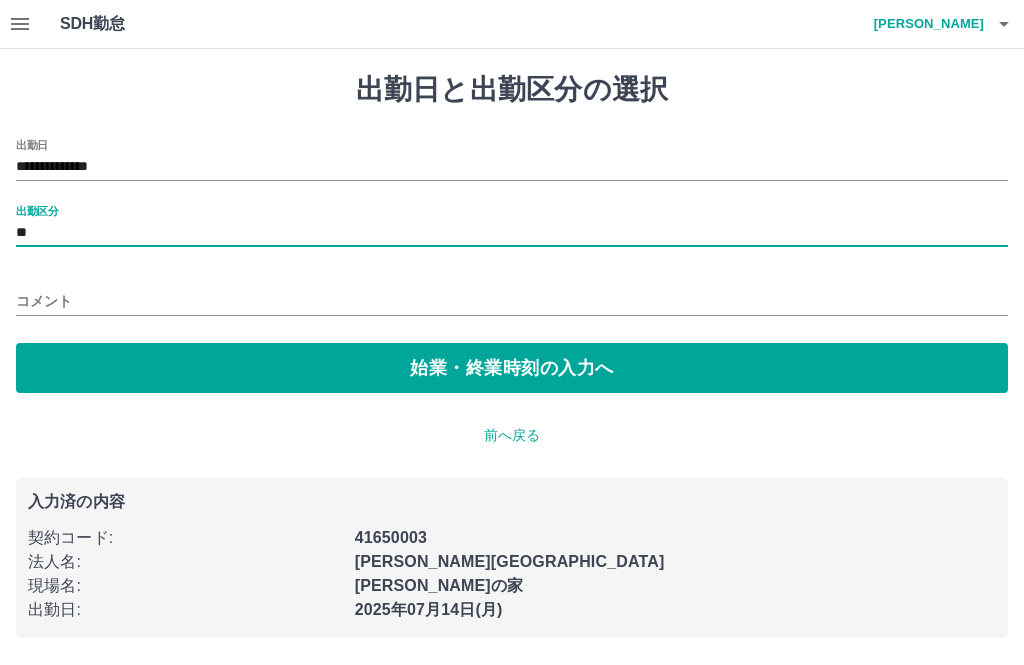 click on "始業・終業時刻の入力へ" at bounding box center [512, 368] 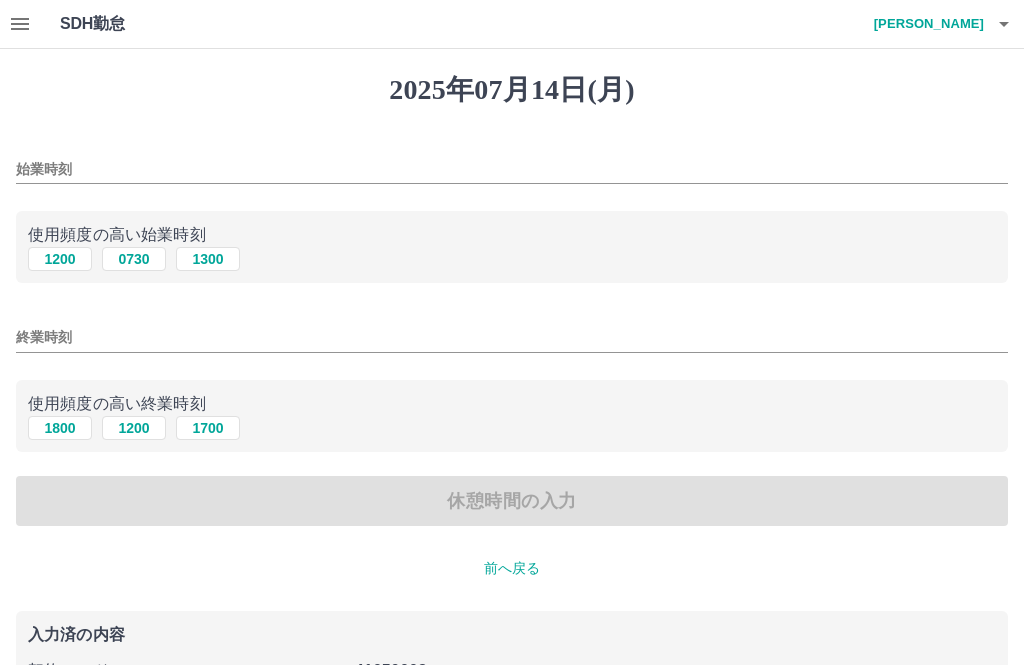 click on "1200" at bounding box center (60, 259) 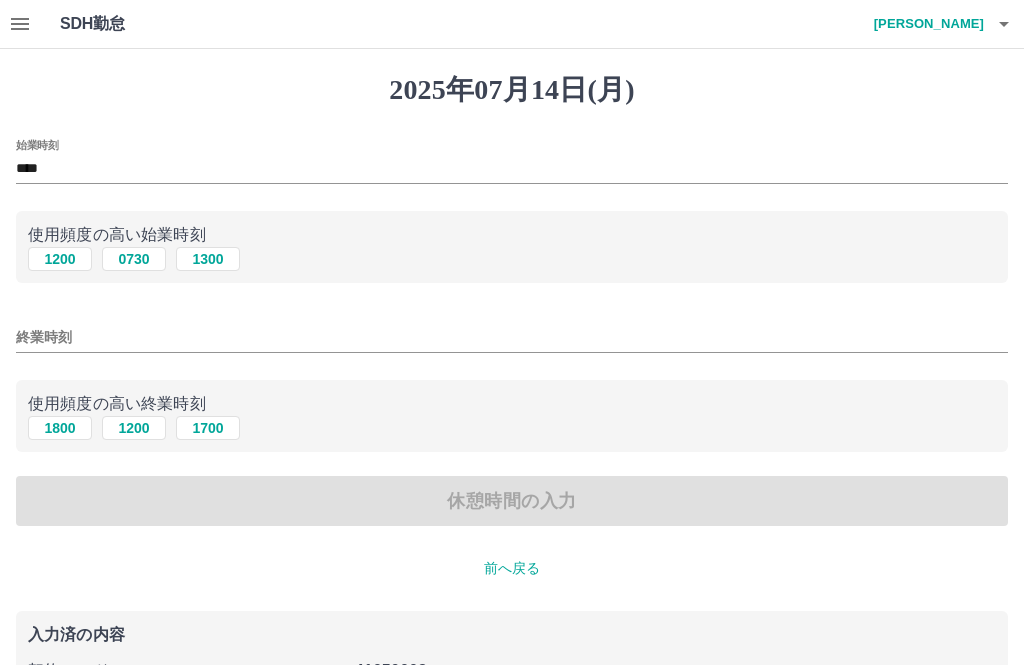 click on "1800" at bounding box center (60, 428) 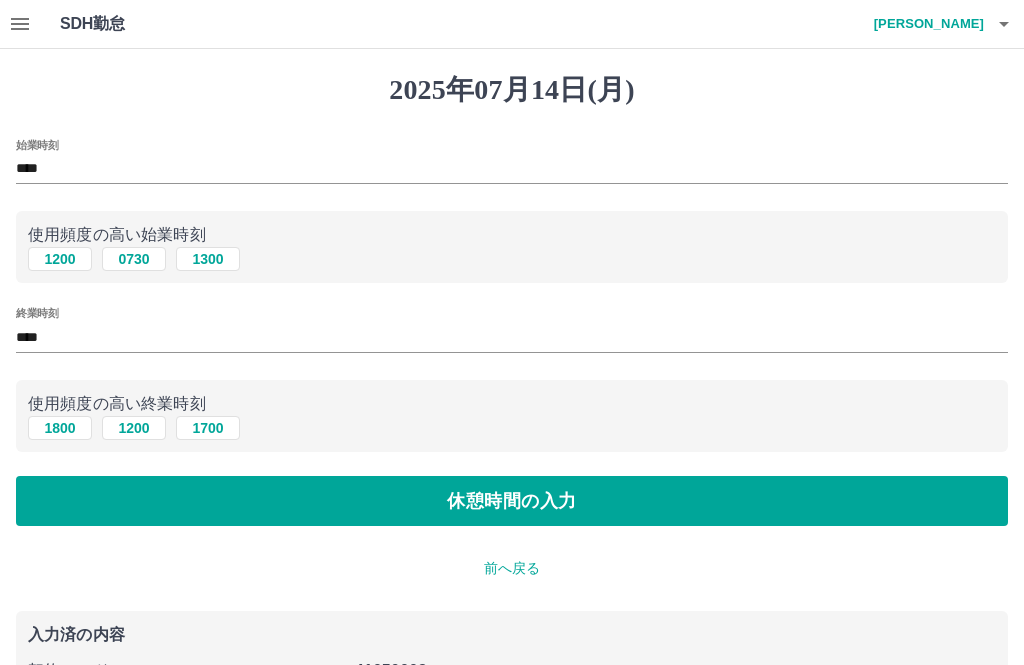 click on "休憩時間の入力" at bounding box center (512, 501) 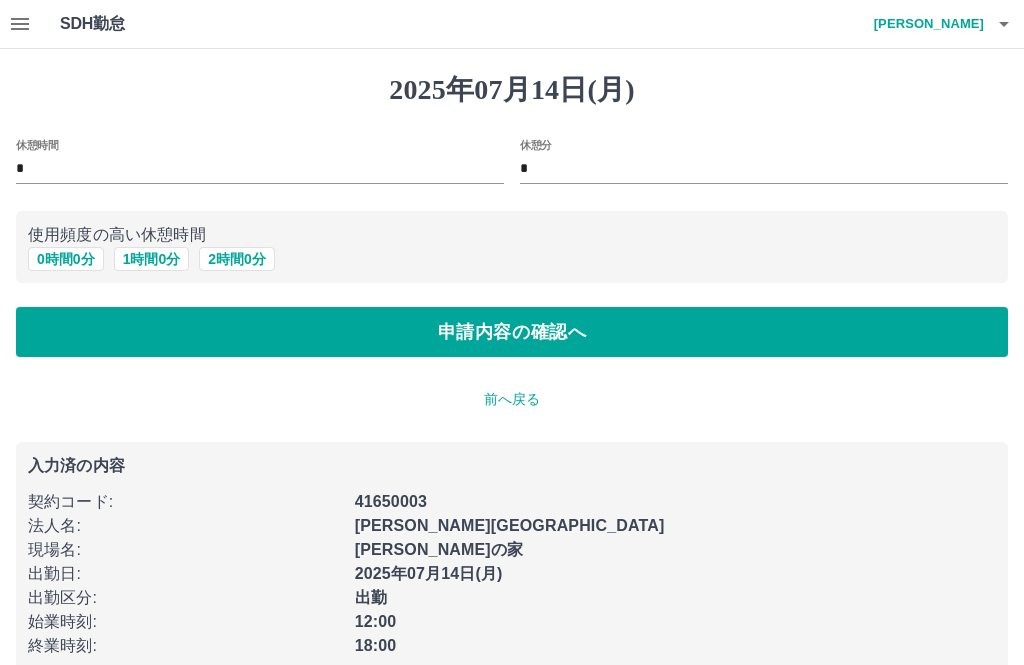 click on "申請内容の確認へ" at bounding box center (512, 332) 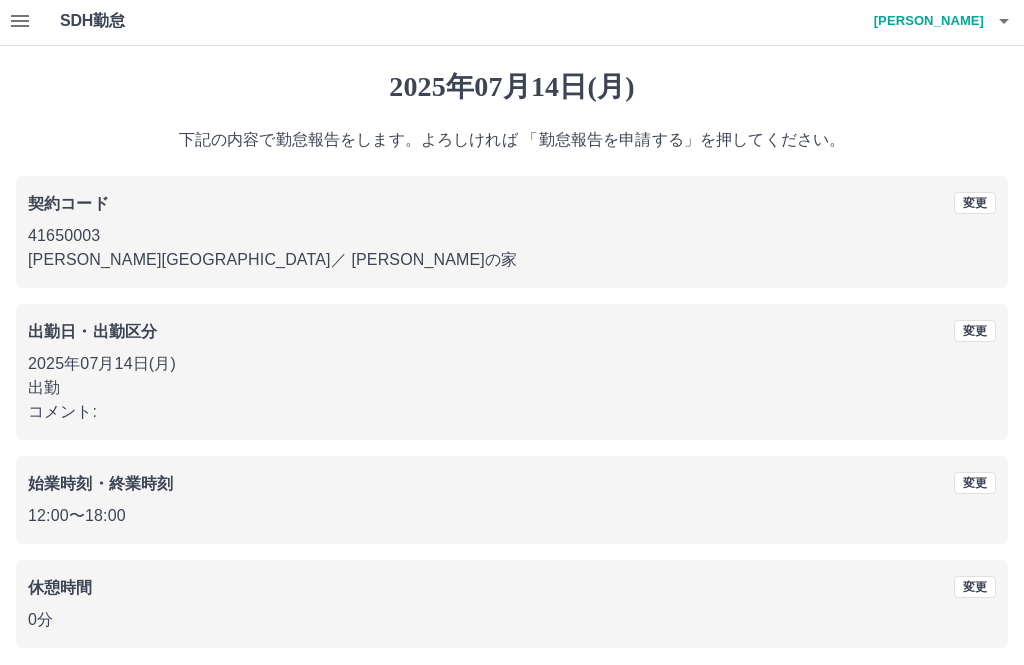 scroll, scrollTop: 19, scrollLeft: 0, axis: vertical 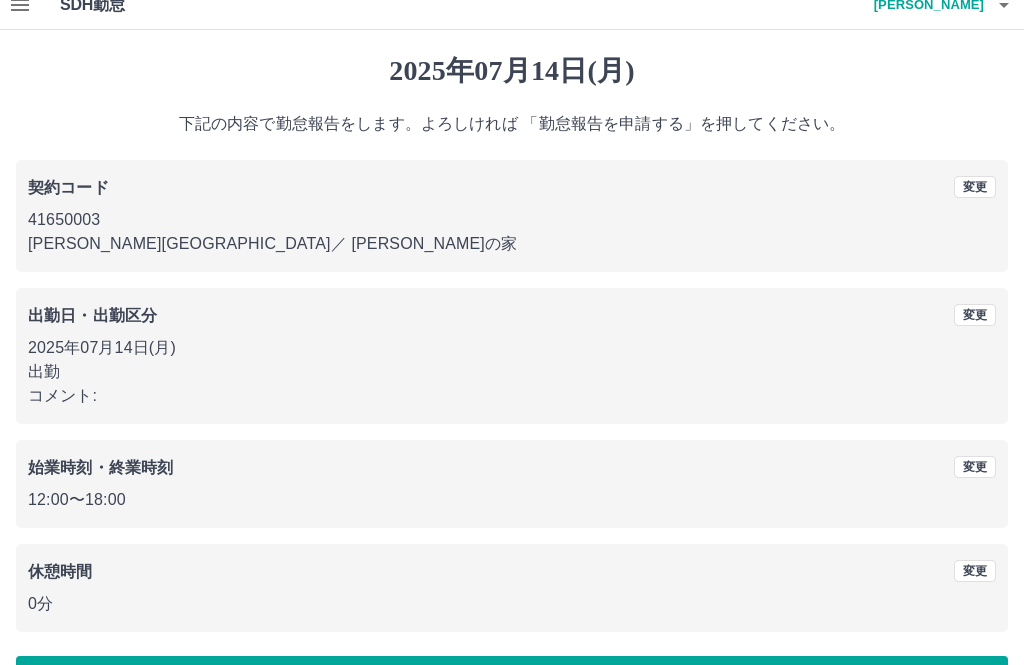 click on "勤怠報告を申請する" at bounding box center (512, 681) 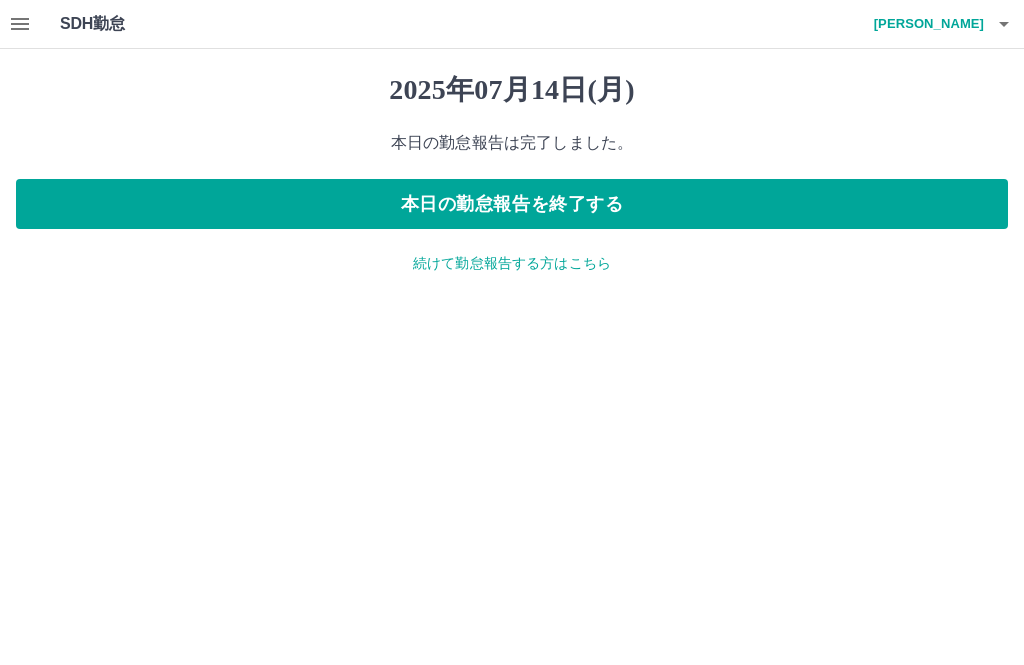 click on "本日の勤怠報告を終了する" at bounding box center [512, 204] 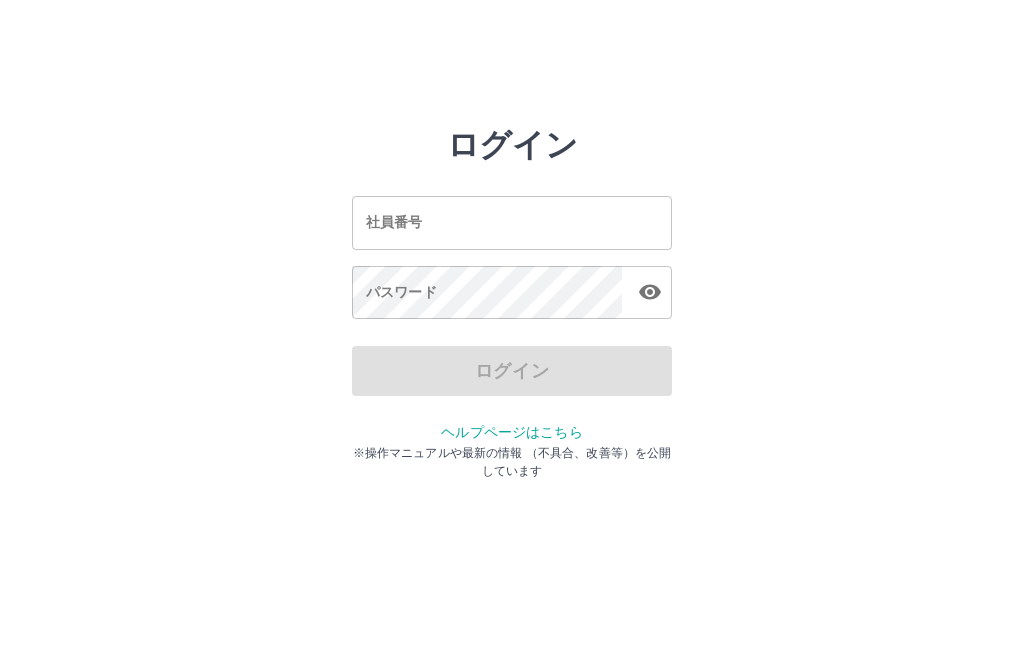 scroll, scrollTop: 0, scrollLeft: 0, axis: both 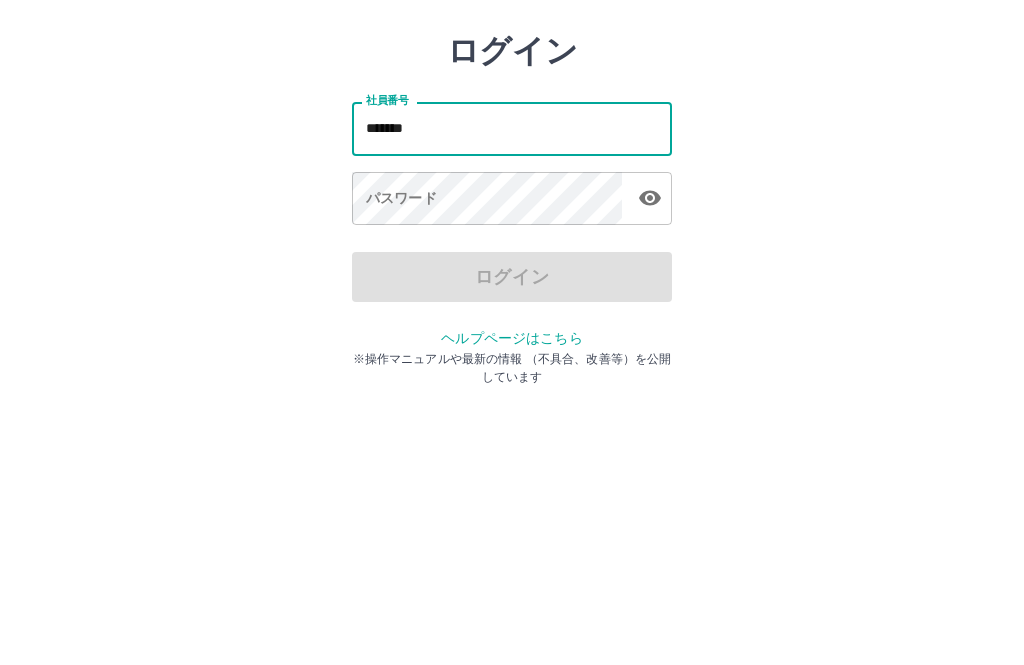 type on "*******" 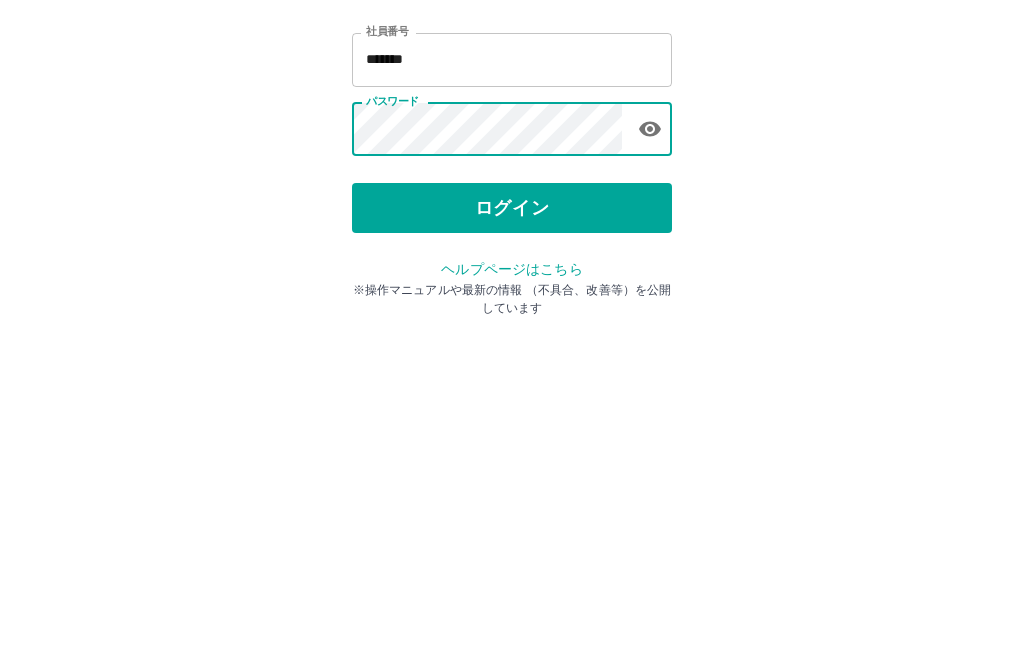 click on "ログイン" at bounding box center (512, 371) 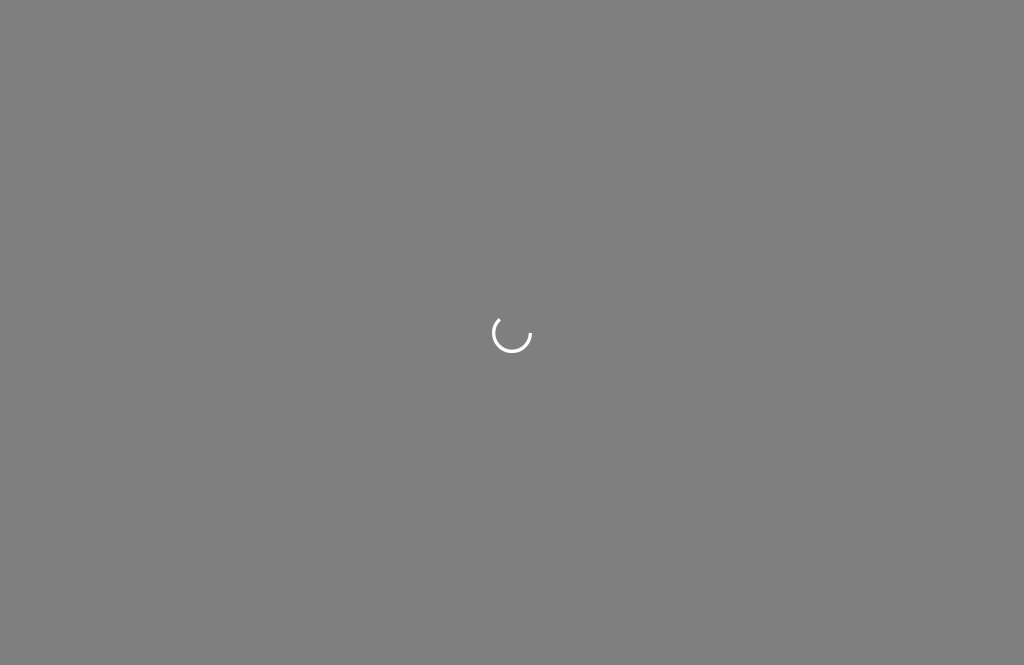 scroll, scrollTop: 0, scrollLeft: 0, axis: both 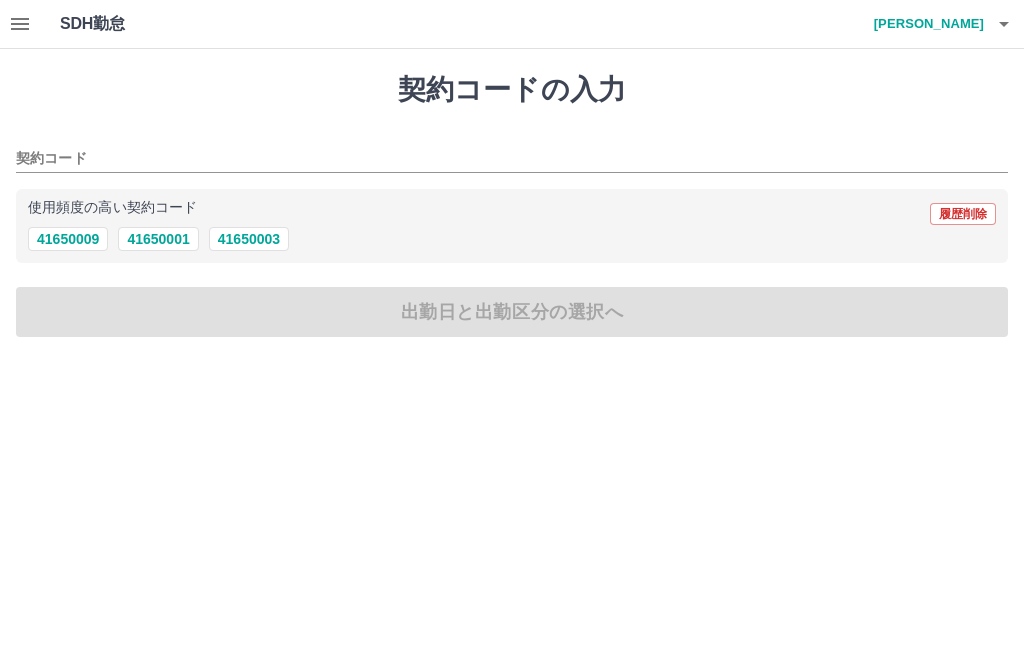 click on "41650003" at bounding box center [249, 239] 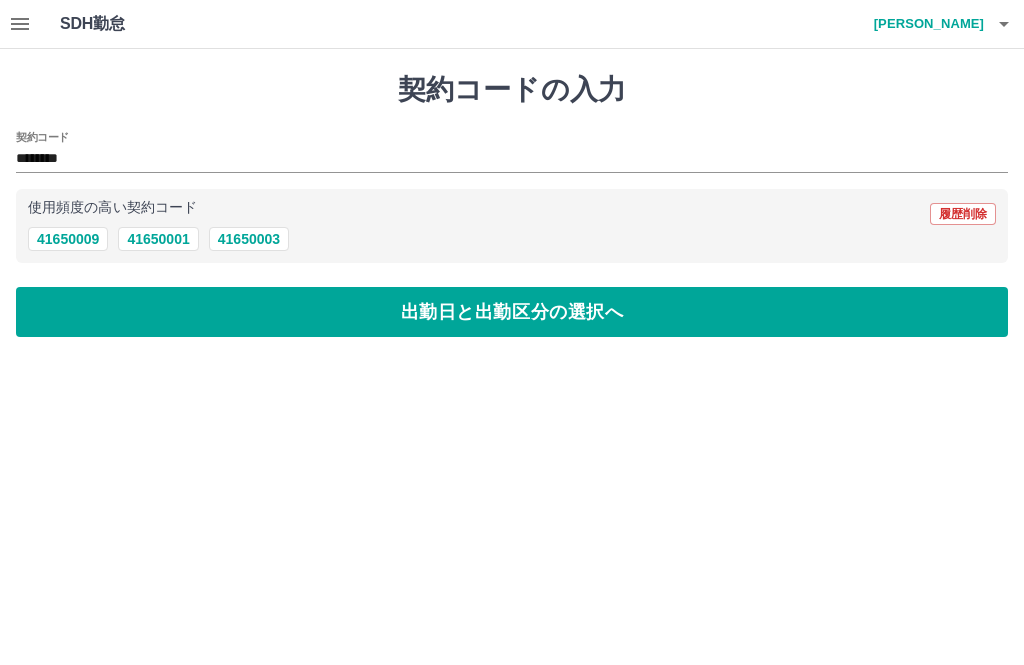 click on "出勤日と出勤区分の選択へ" at bounding box center (512, 312) 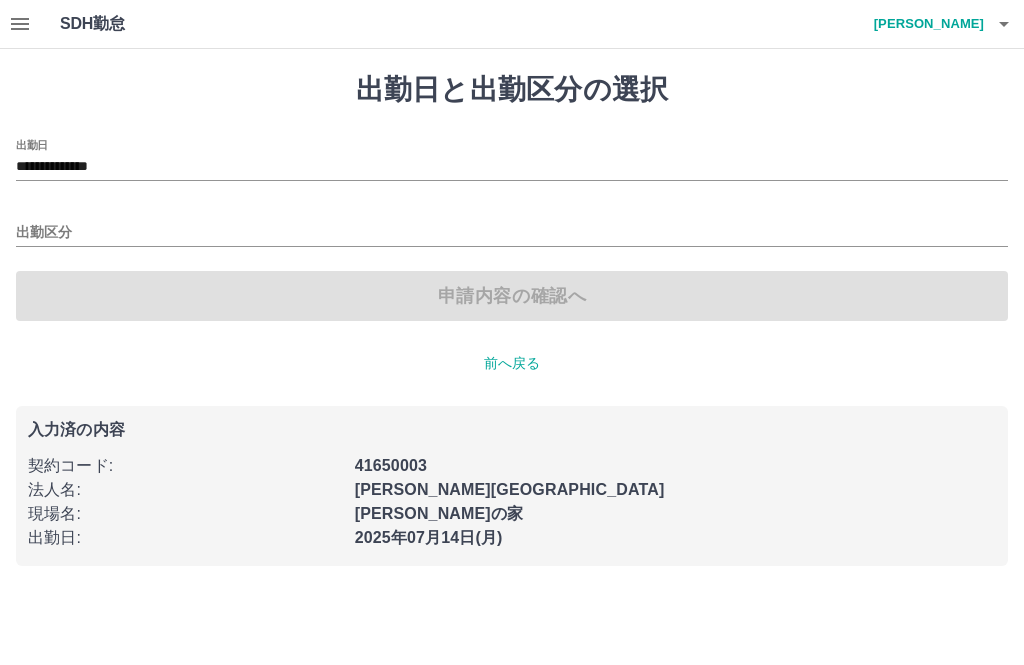 click on "出勤区分" at bounding box center (512, 233) 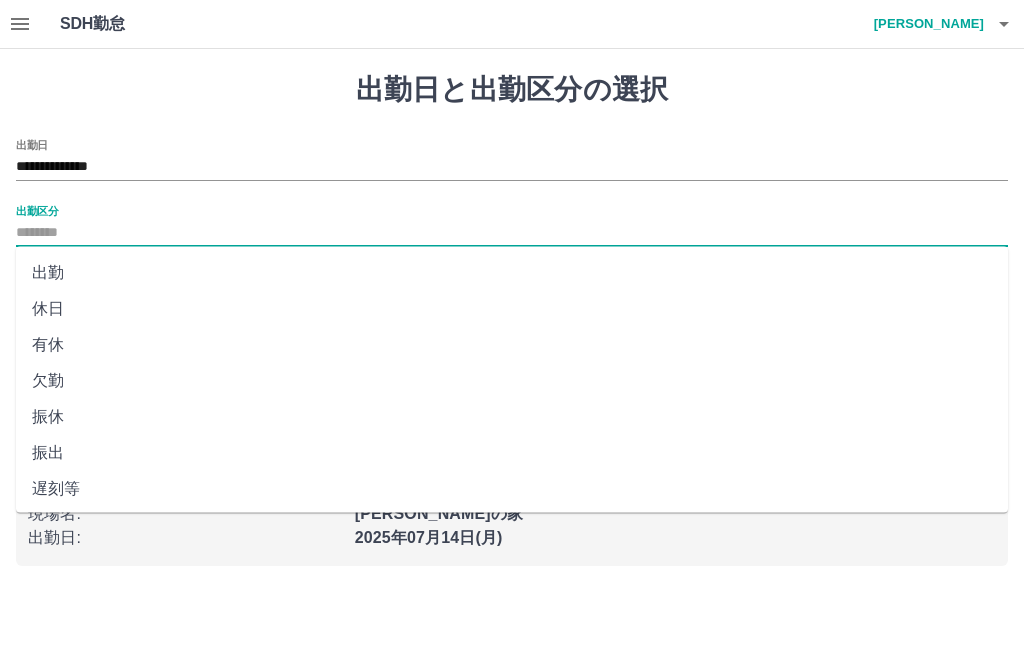 click on "出勤" at bounding box center (512, 273) 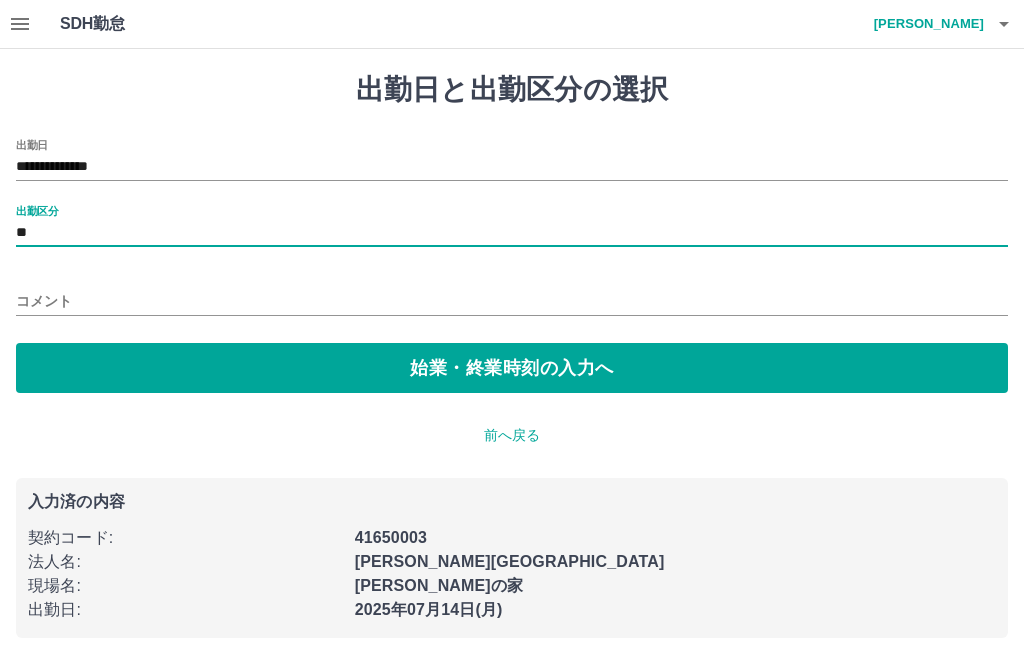 click on "**" at bounding box center [512, 233] 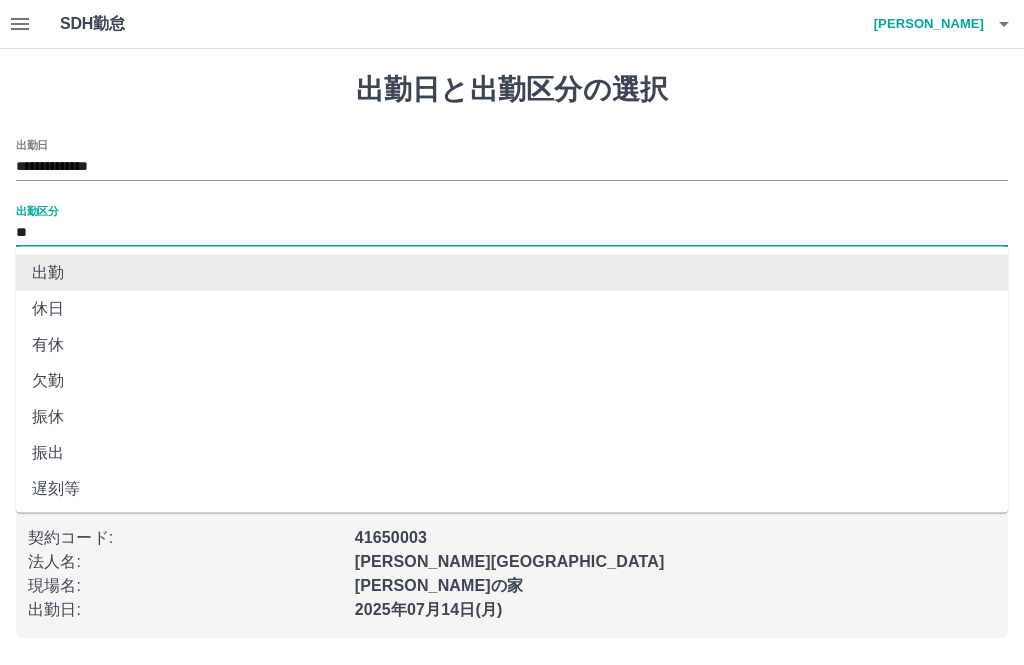 click on "出勤" at bounding box center [512, 273] 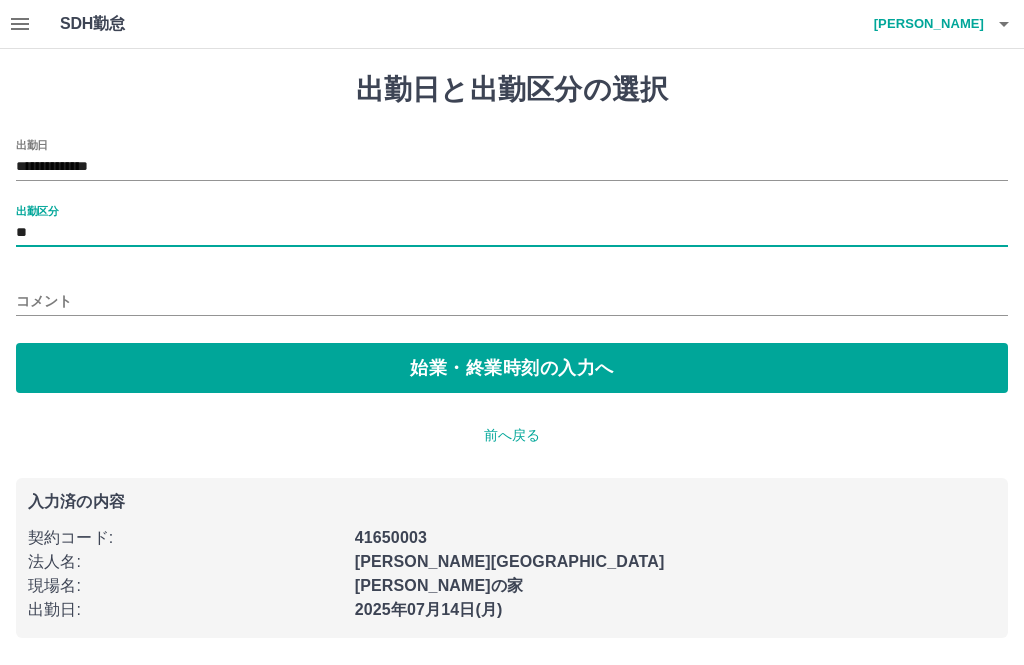 click on "始業・終業時刻の入力へ" at bounding box center [512, 368] 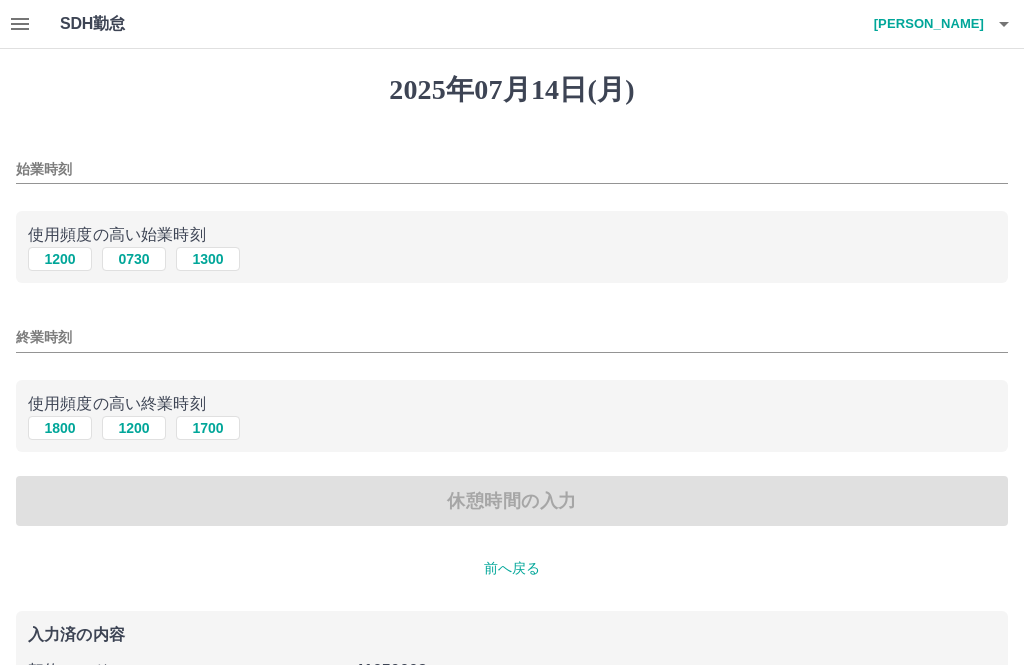 click on "1200" at bounding box center (60, 259) 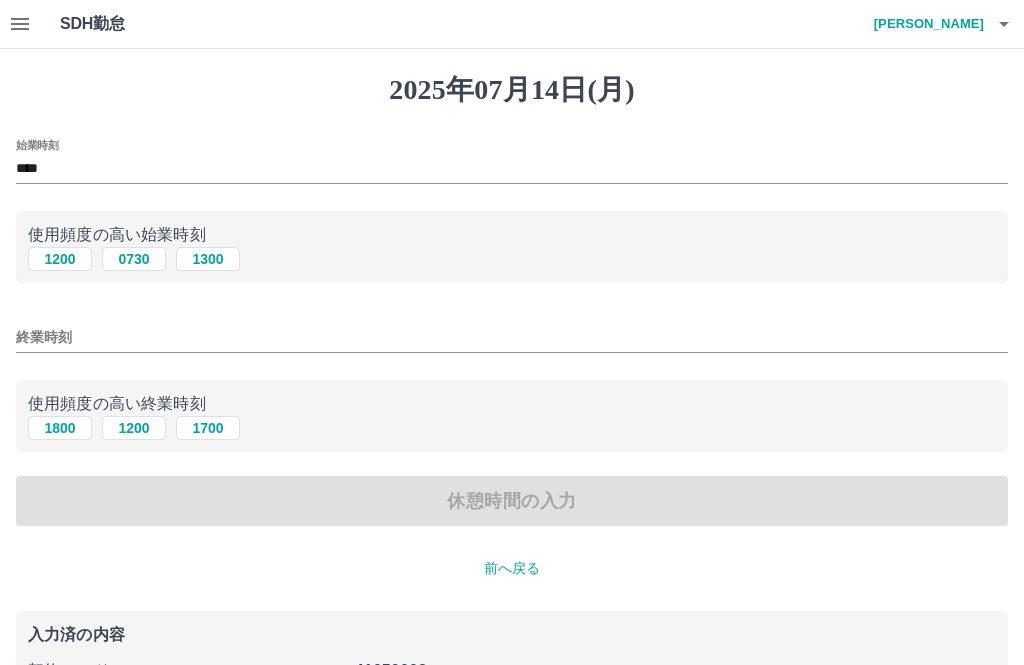 click on "終業時刻" at bounding box center [512, 337] 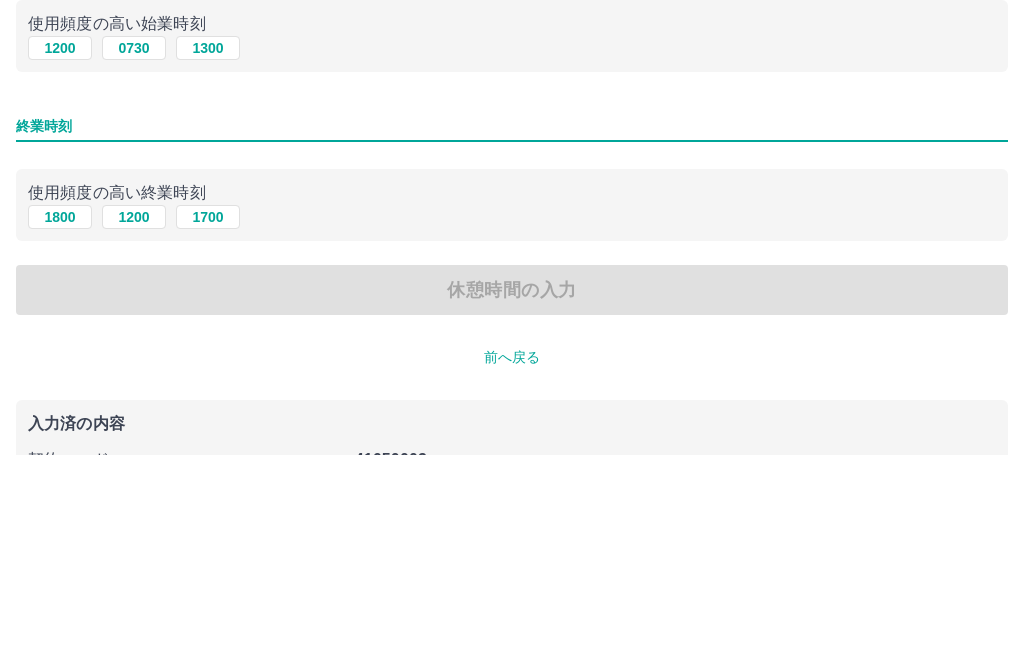 click on "1800" at bounding box center (60, 428) 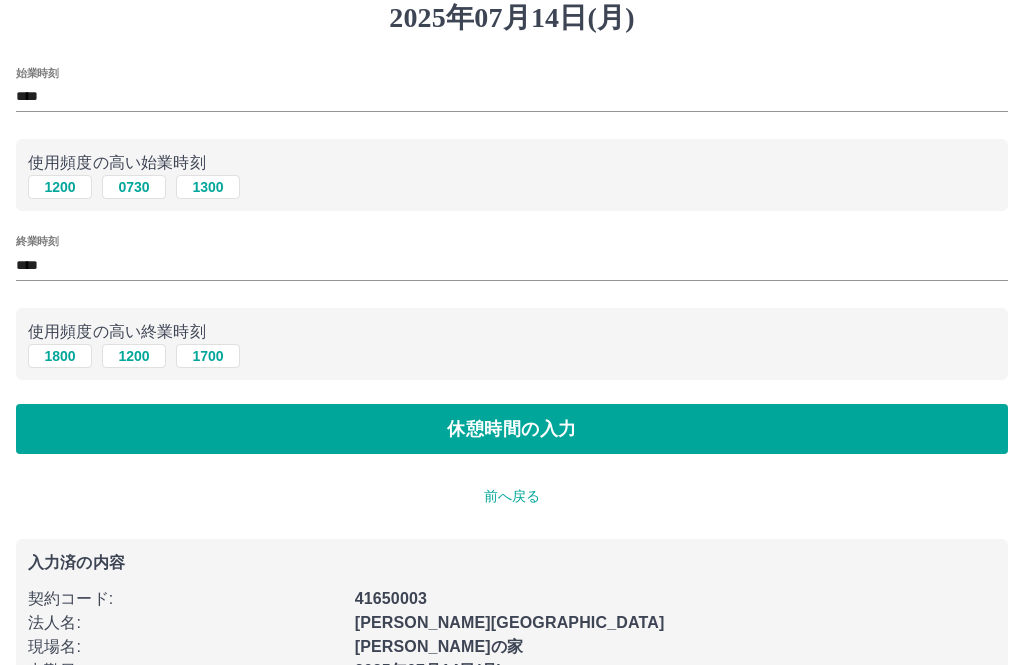 scroll, scrollTop: 64, scrollLeft: 0, axis: vertical 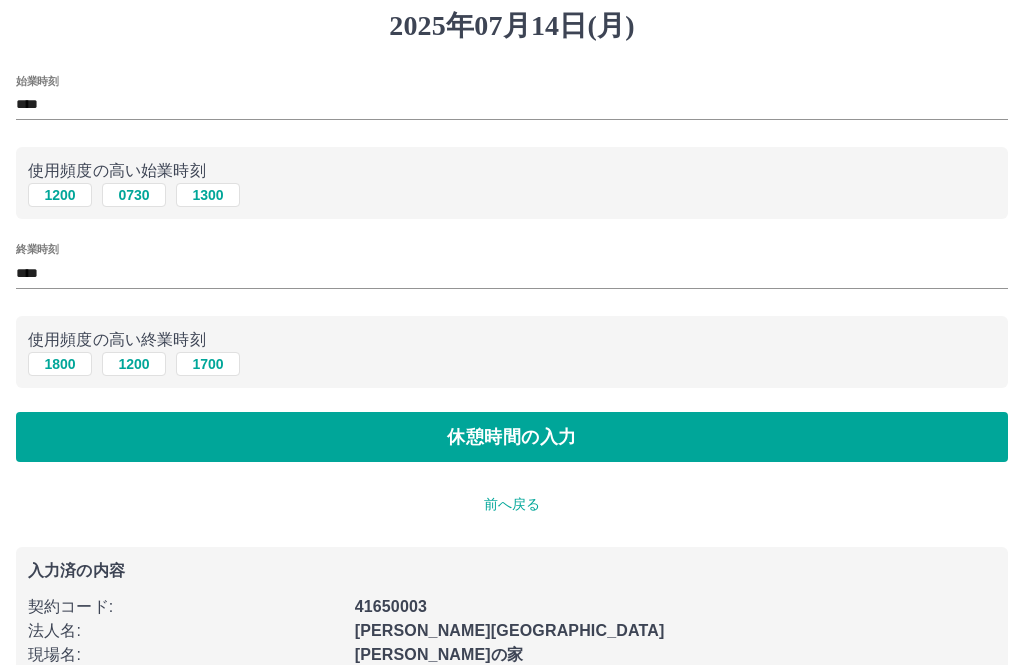 click on "休憩時間の入力" at bounding box center [512, 437] 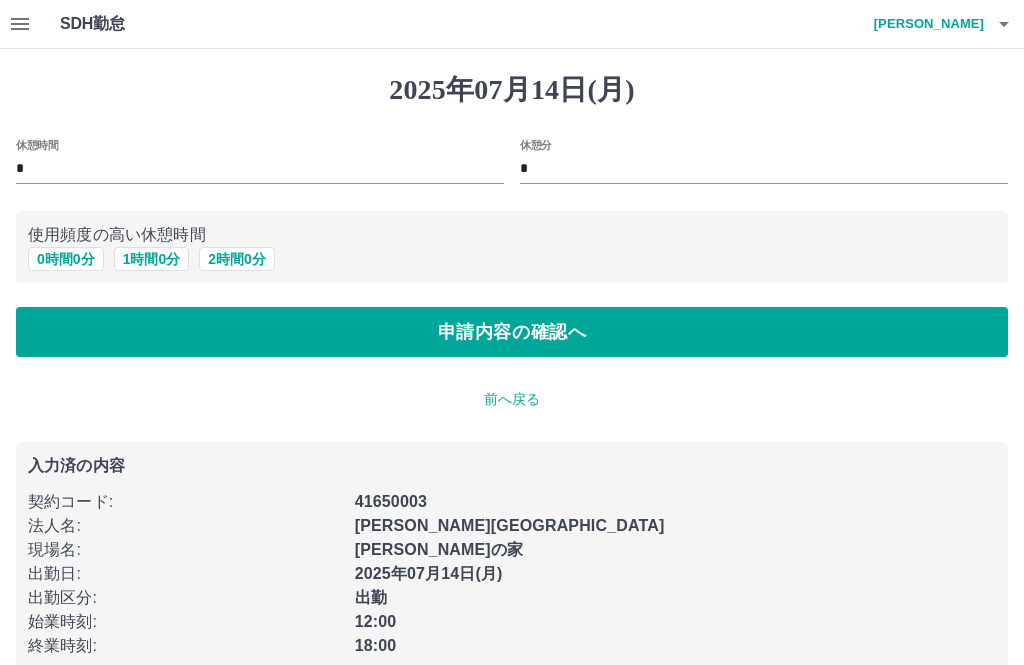 click on "申請内容の確認へ" at bounding box center (512, 332) 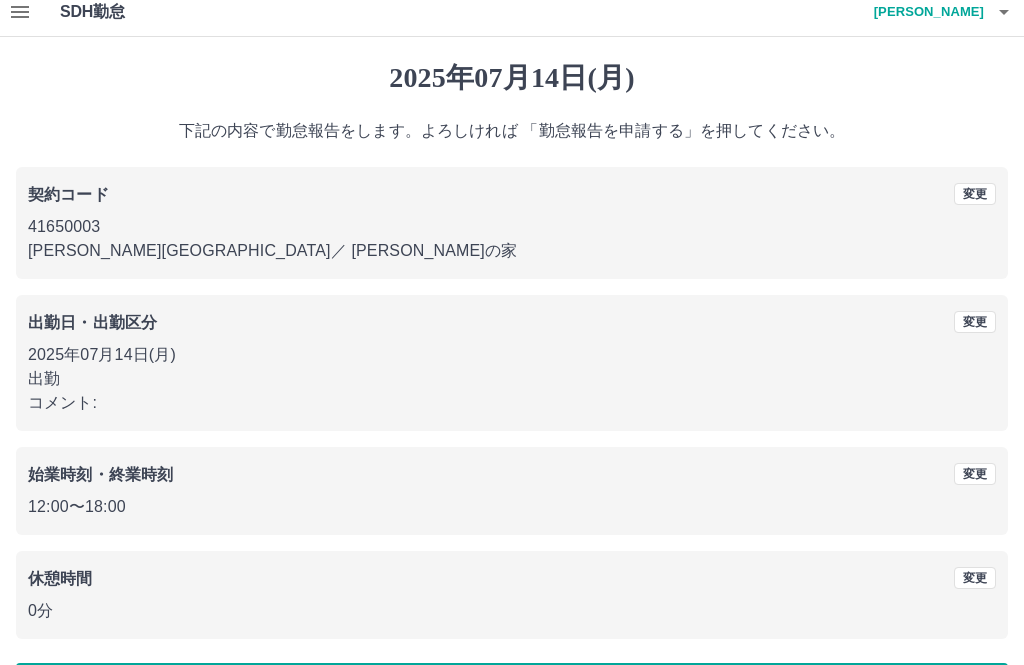 scroll, scrollTop: 19, scrollLeft: 0, axis: vertical 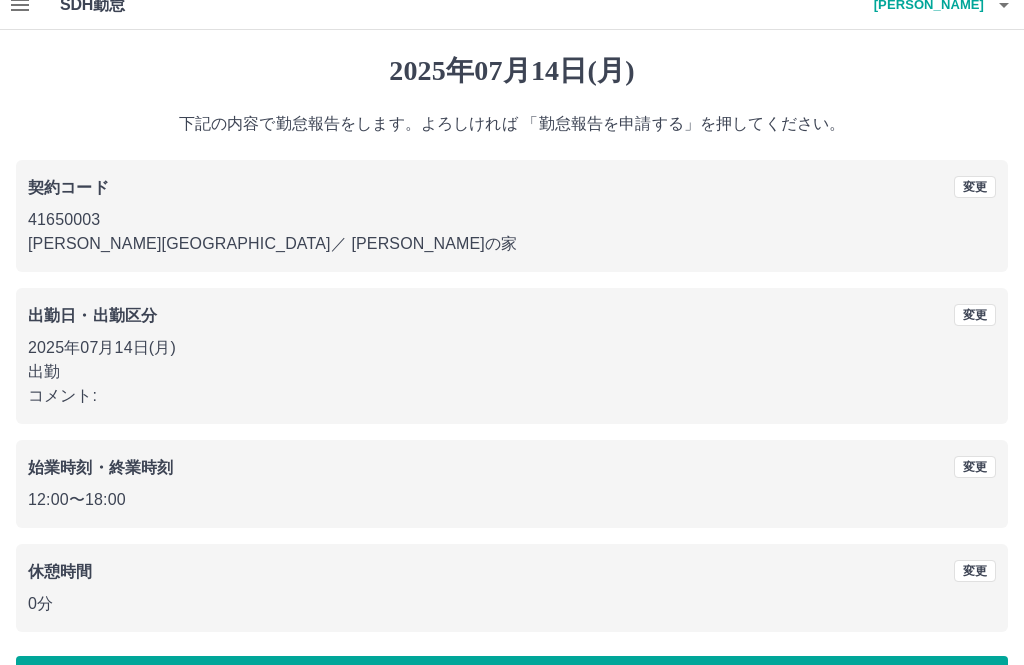click on "勤怠報告を申請する" at bounding box center [512, 681] 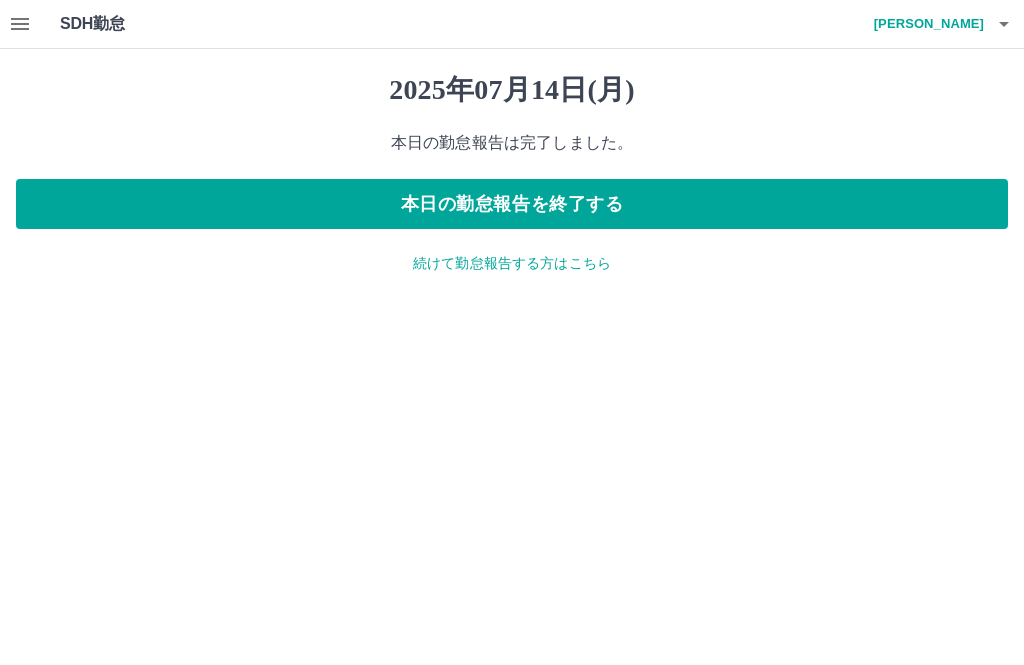 click on "本日の勤怠報告を終了する" at bounding box center (512, 204) 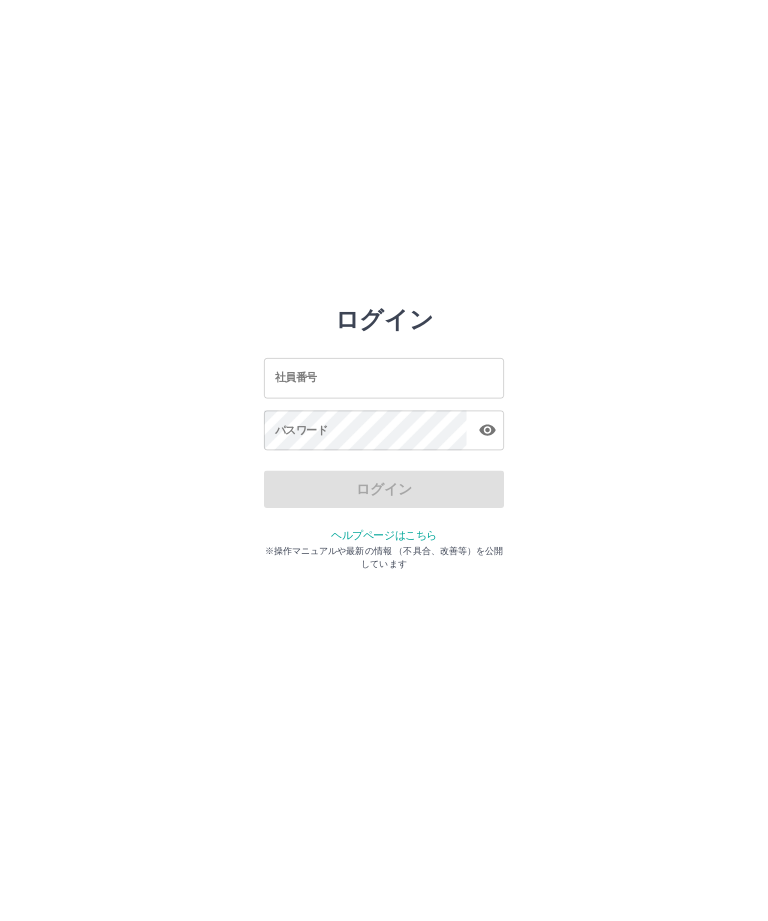 scroll, scrollTop: 0, scrollLeft: 0, axis: both 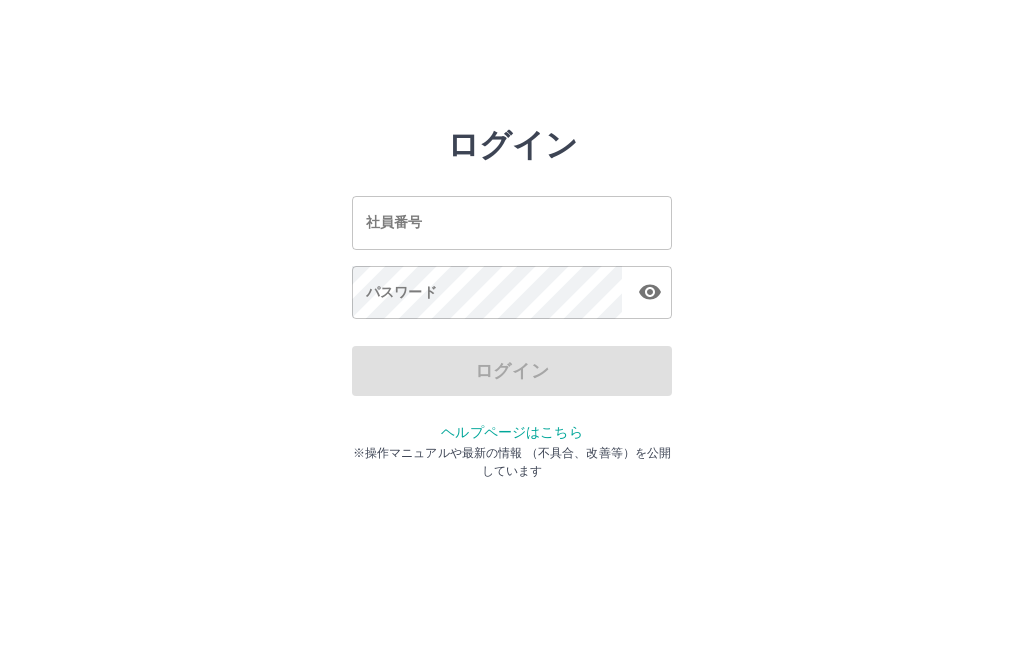 click on "ログイン 社員番号 社員番号 パスワード パスワード ログイン ヘルプページはこちら ※操作マニュアルや最新の情報 （不具合、改善等）を公開しています" at bounding box center [512, 223] 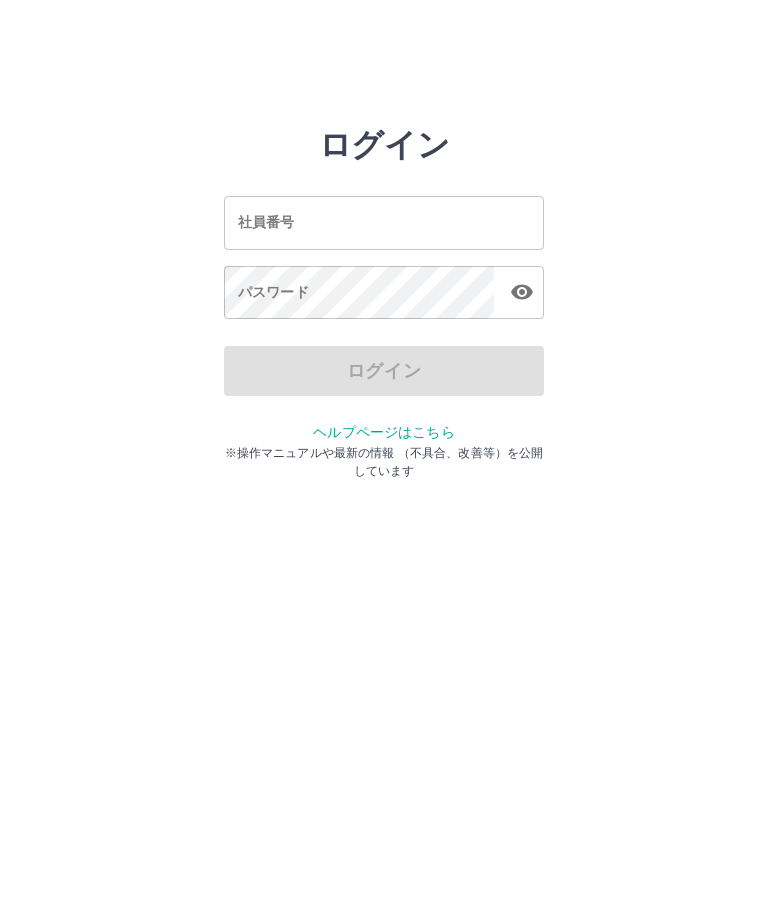 click on "社員番号" at bounding box center (384, 222) 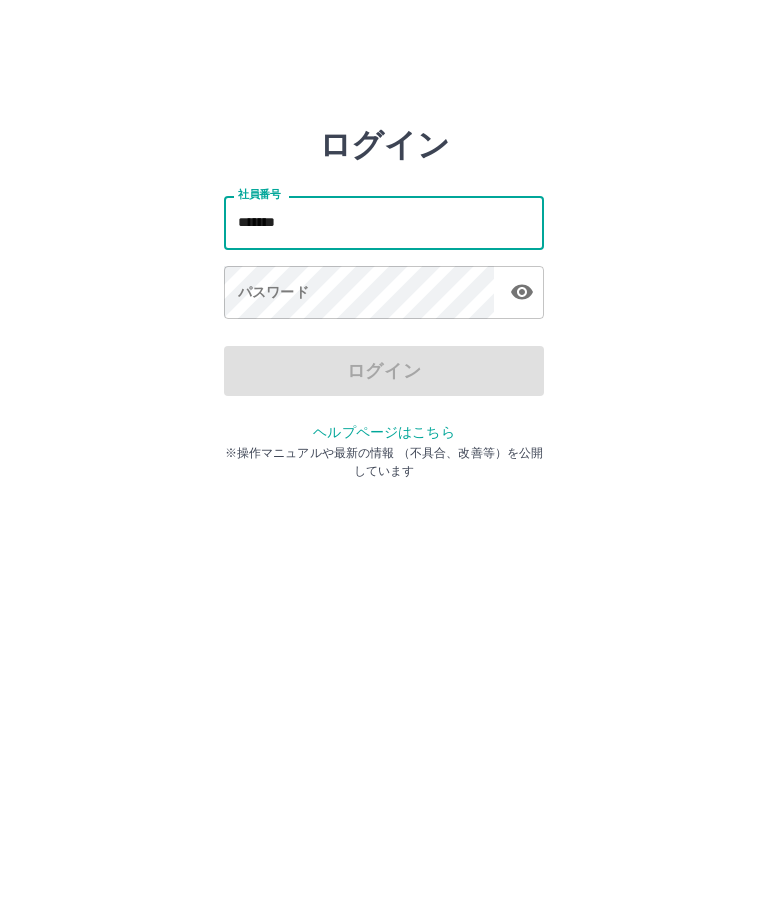 type on "*******" 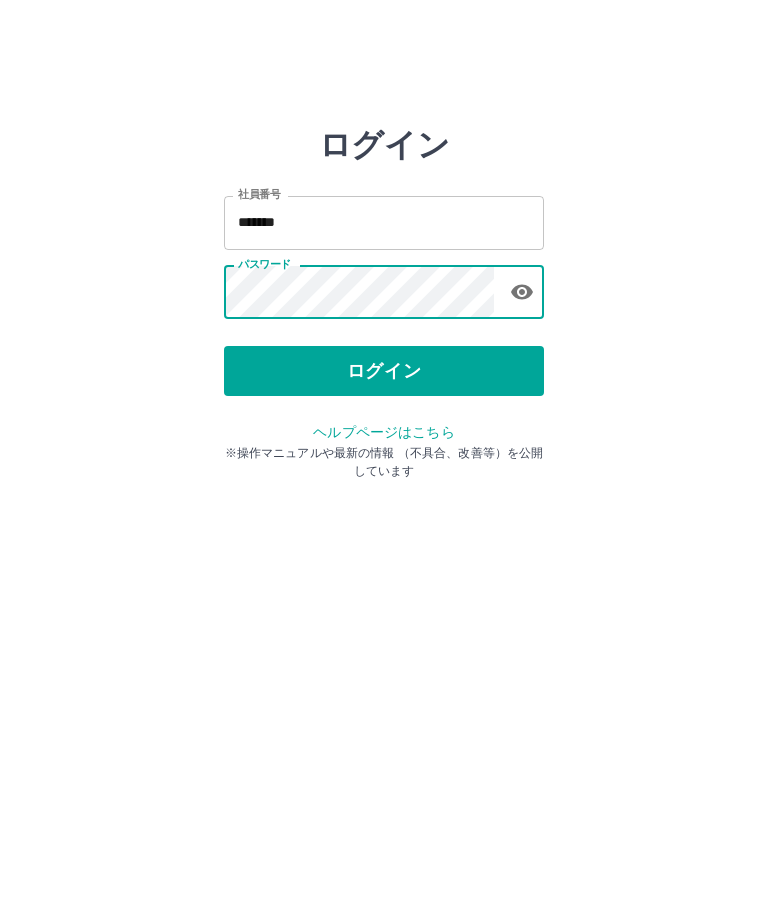 click on "ログイン" at bounding box center (384, 371) 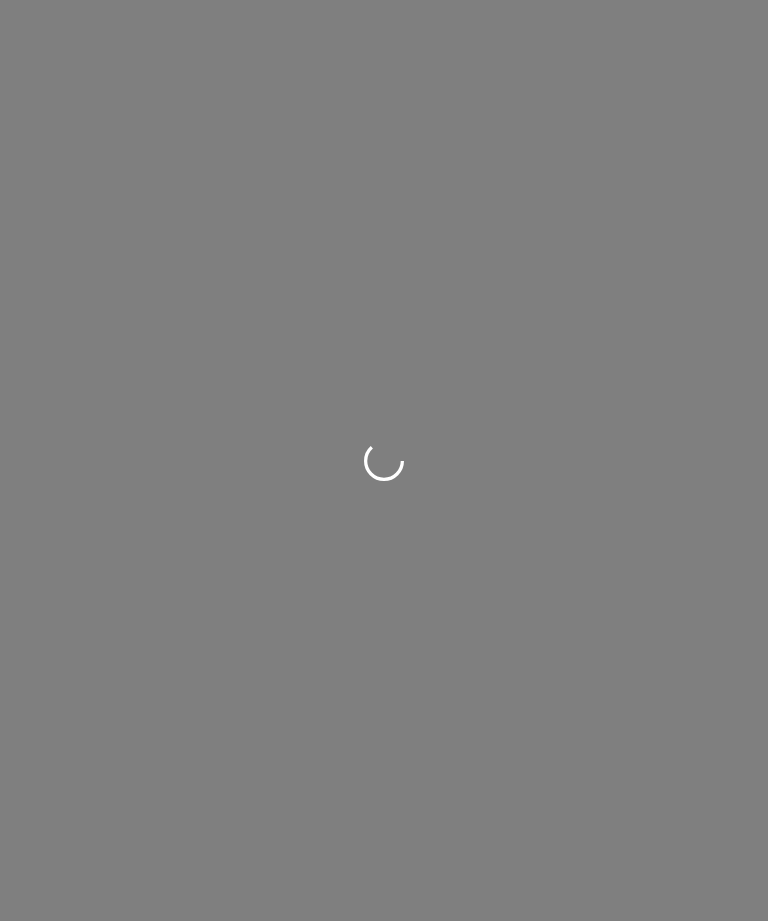 scroll, scrollTop: 0, scrollLeft: 0, axis: both 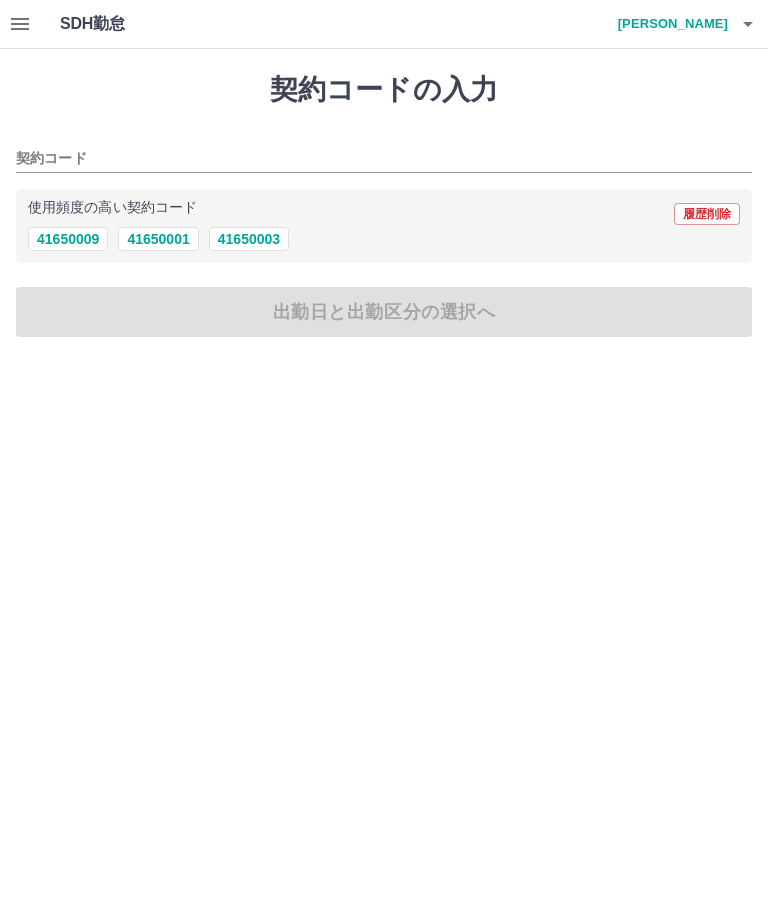 click on "41650003" at bounding box center [249, 239] 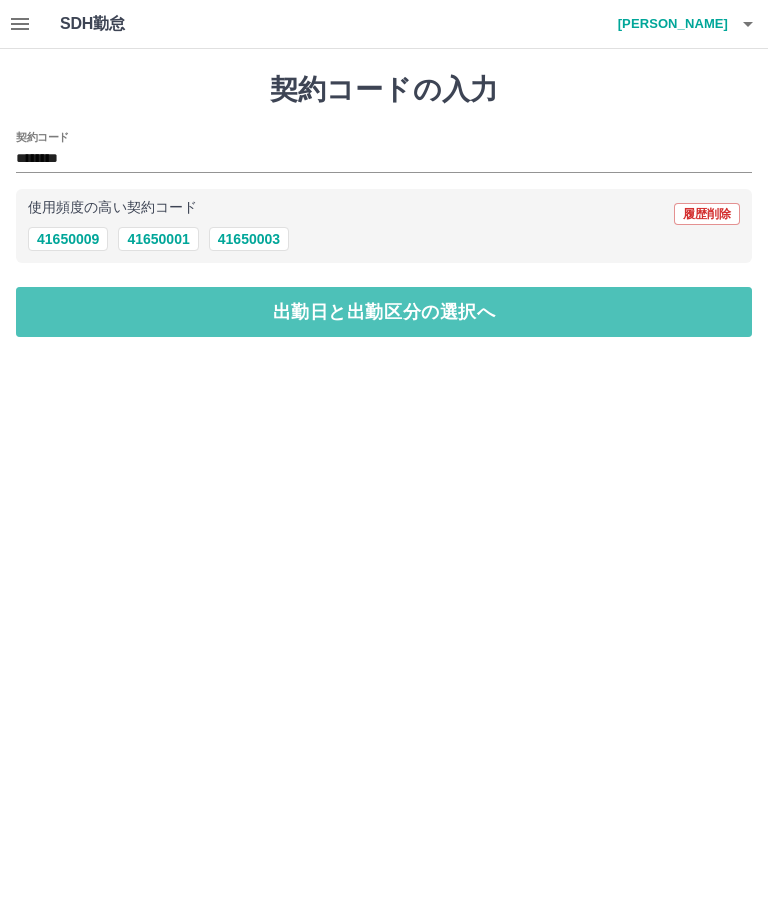 click on "出勤日と出勤区分の選択へ" at bounding box center (384, 312) 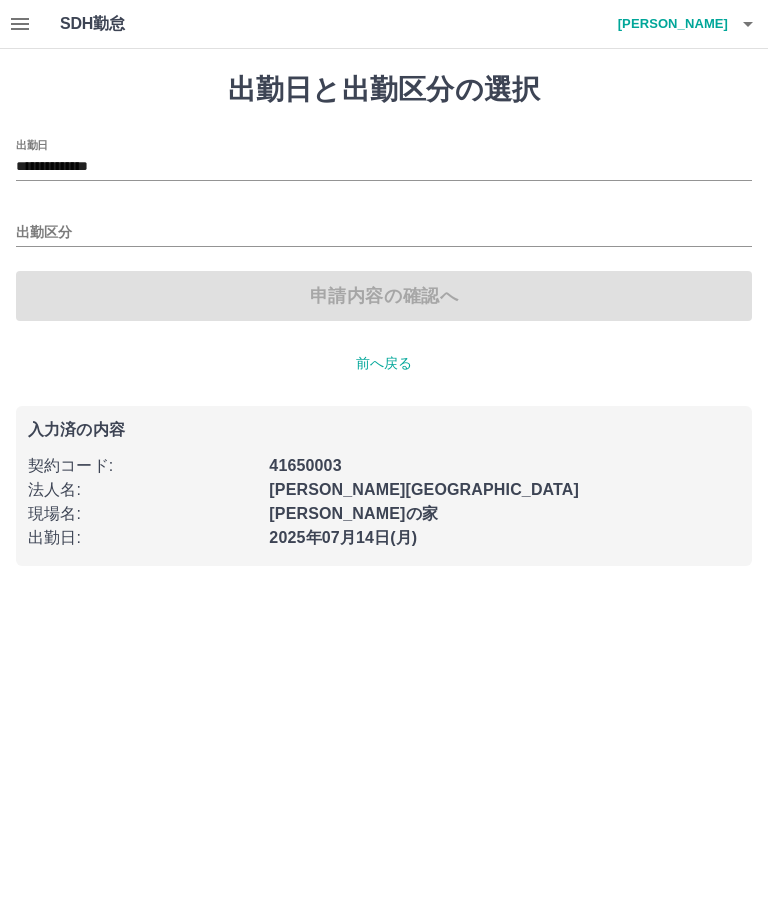 click on "出勤区分" at bounding box center [384, 233] 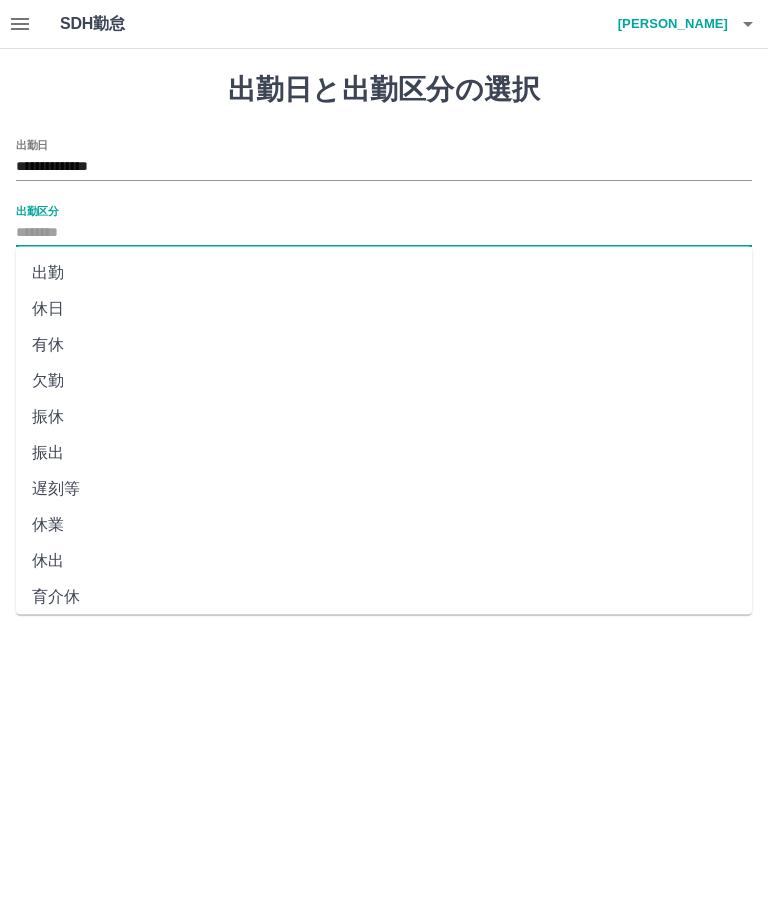 click on "出勤" at bounding box center (384, 273) 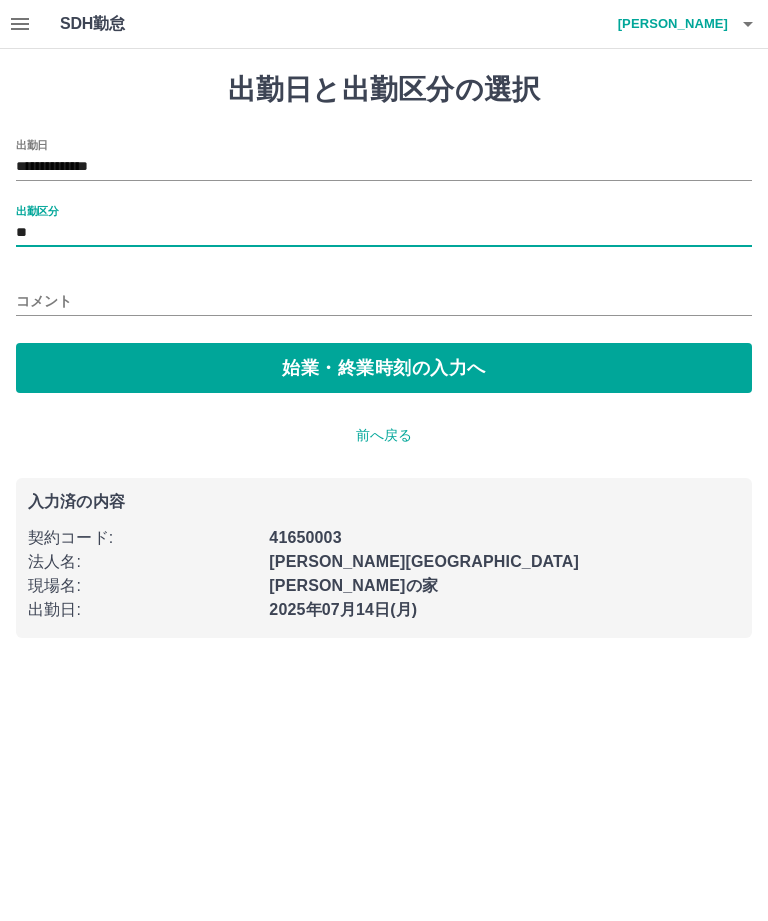 type on "**" 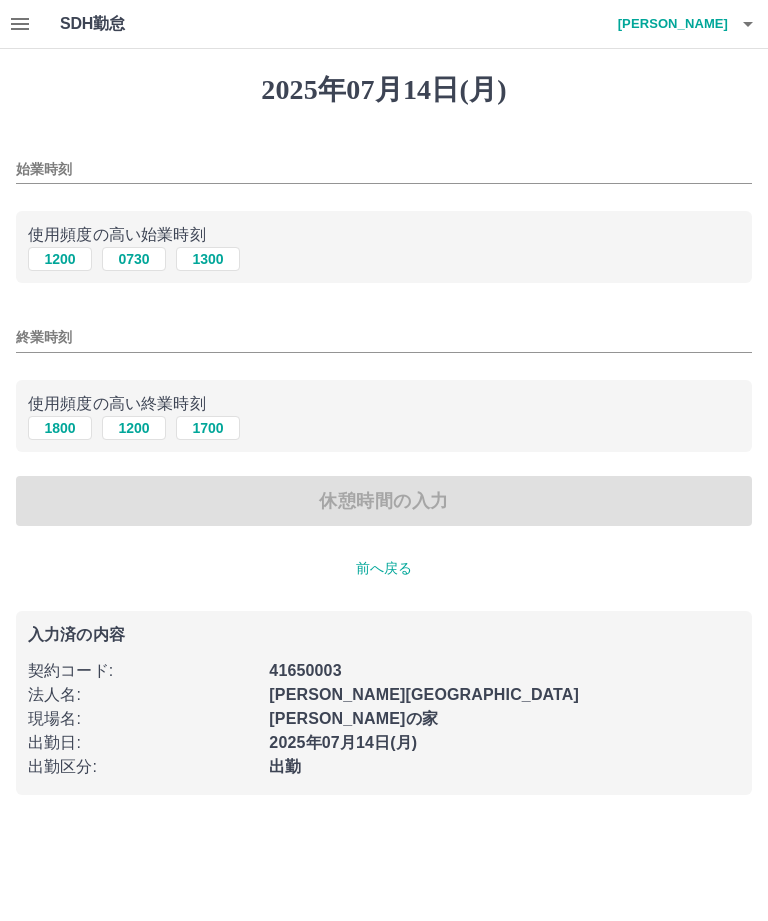 click on "始業時刻" at bounding box center [384, 169] 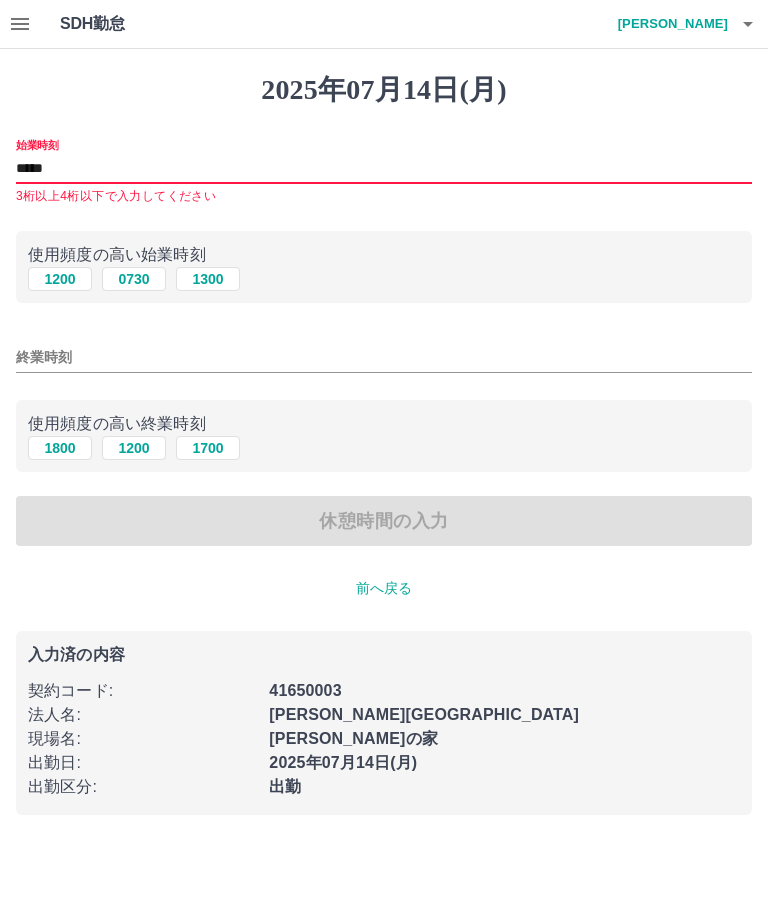 type on "*****" 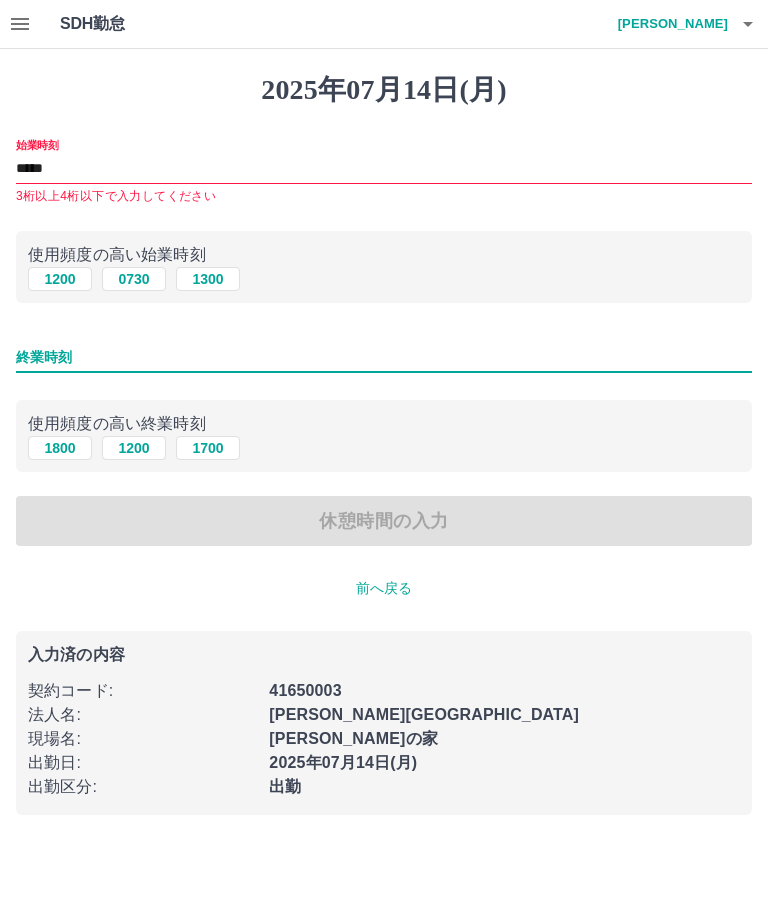 click on "終業時刻" at bounding box center [384, 357] 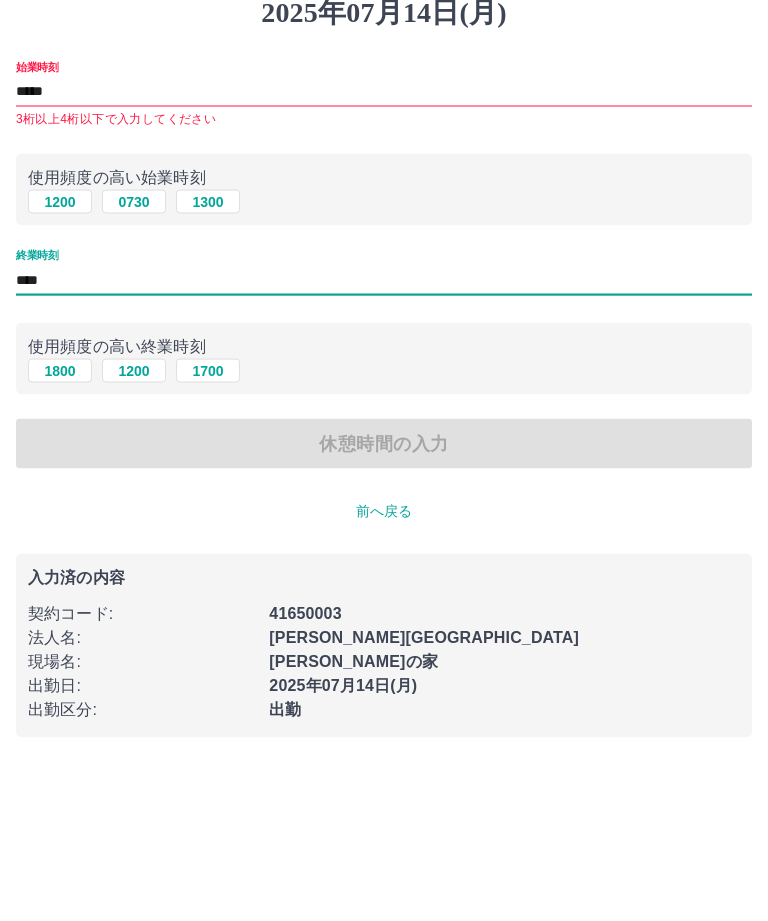 type on "****" 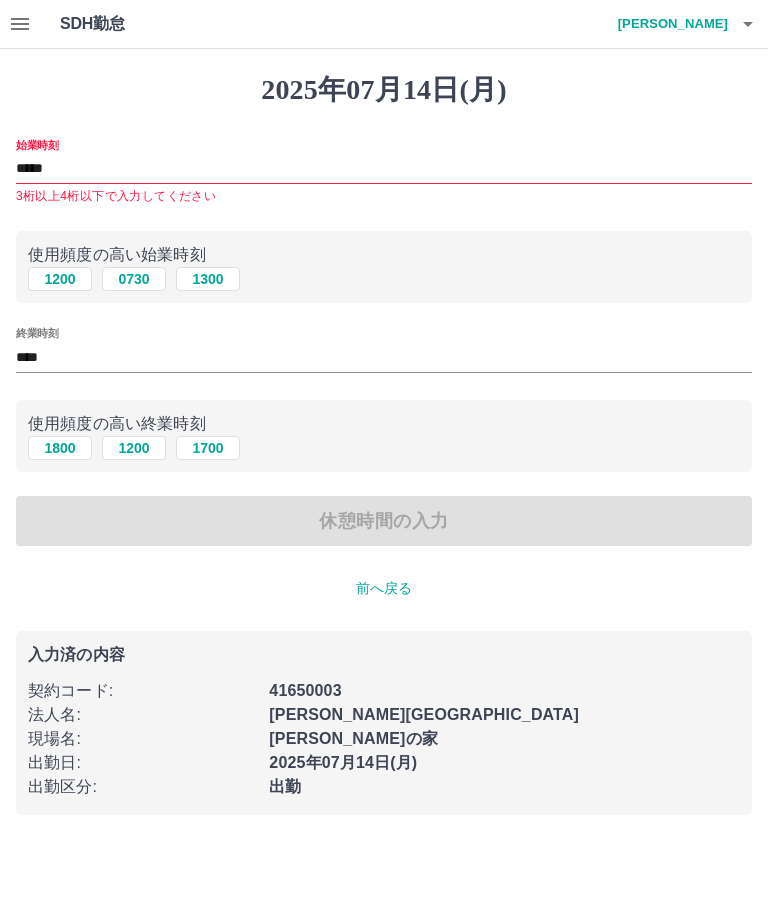 click on "休憩時間の入力" at bounding box center [384, 521] 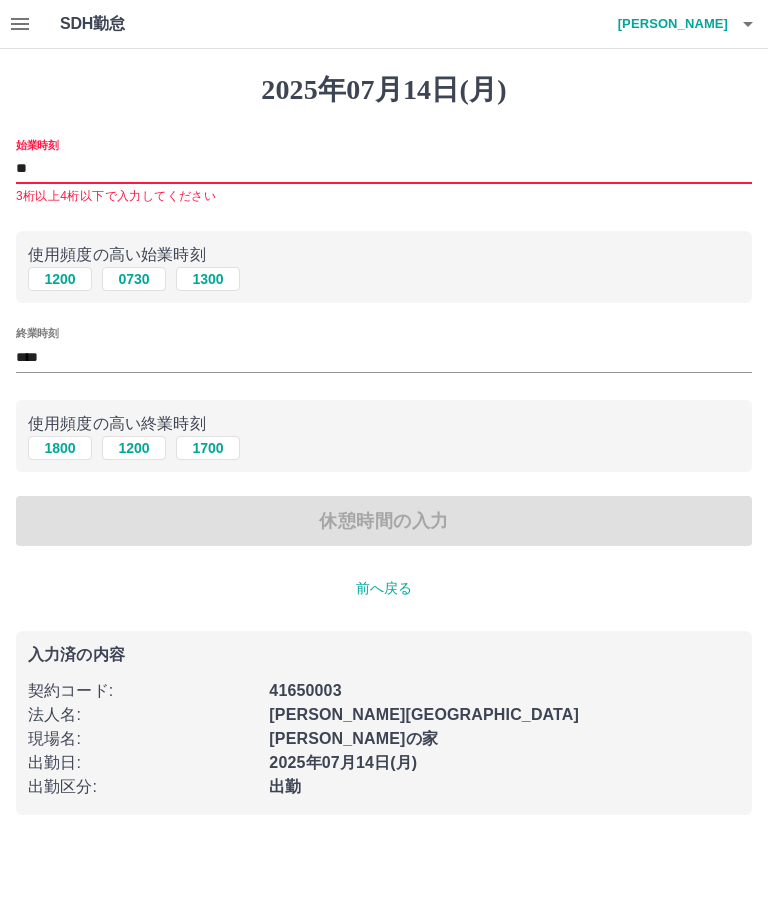 type on "*" 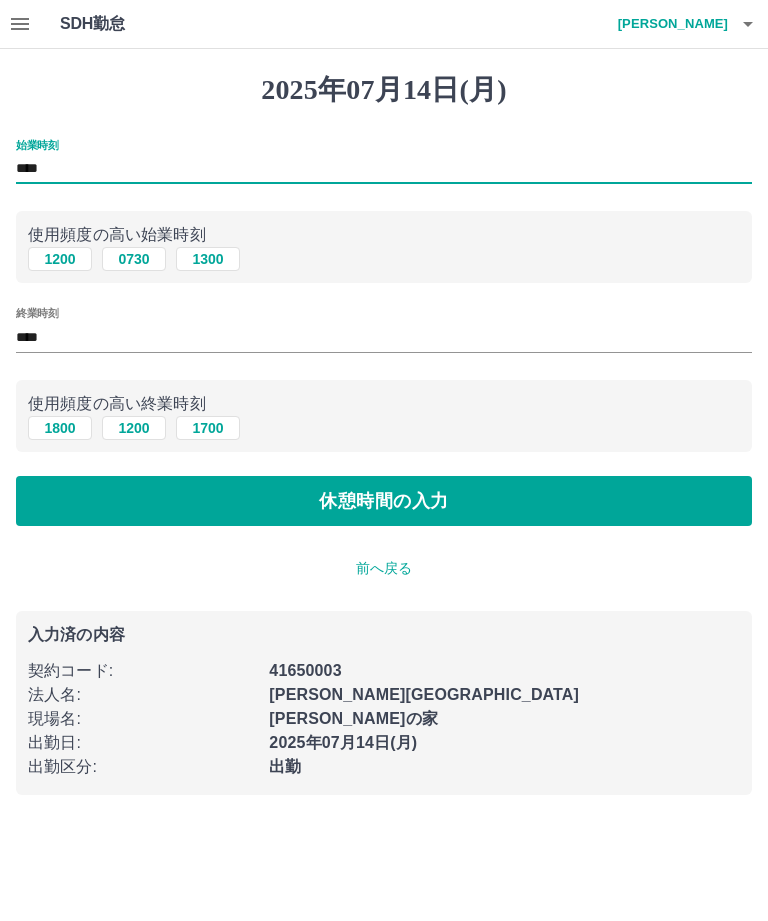 type on "****" 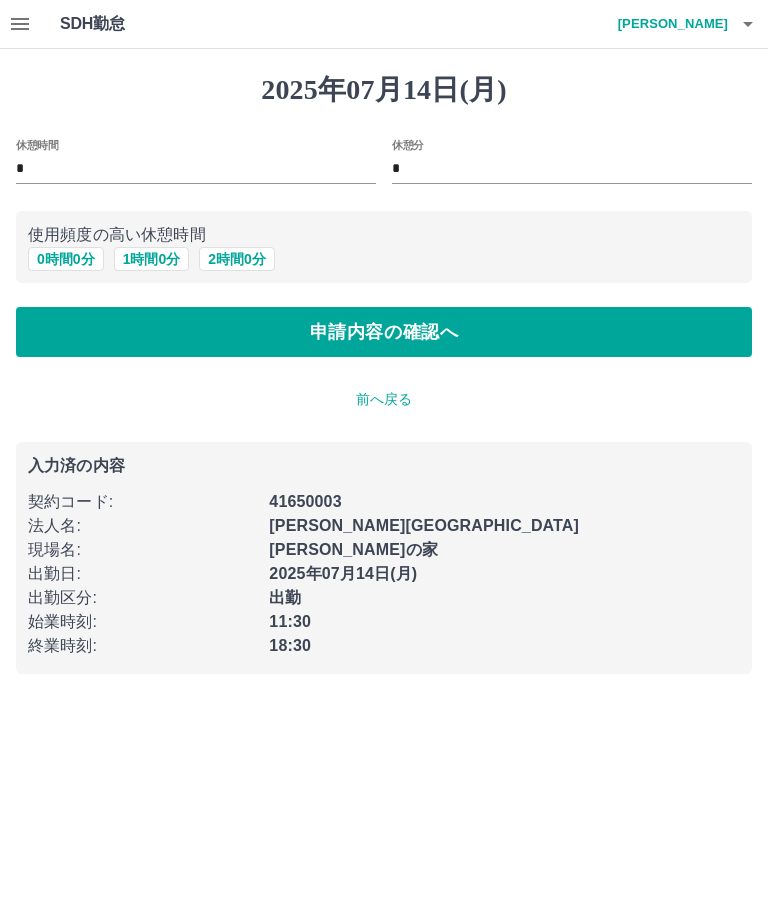 click on "0 時間 0 分" at bounding box center [66, 259] 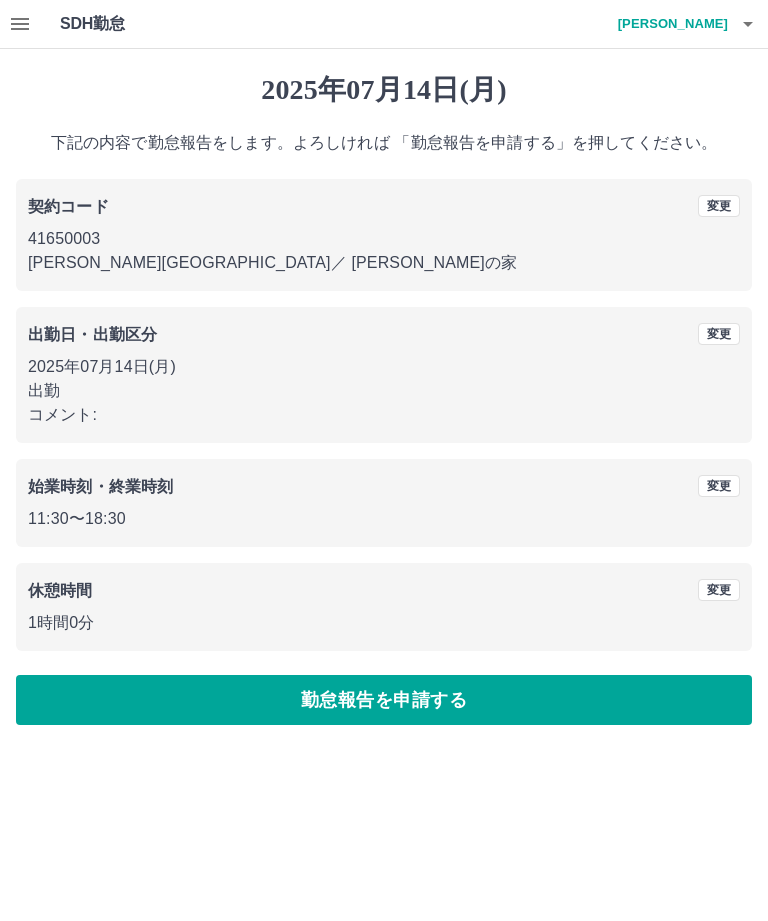 click on "勤怠報告を申請する" at bounding box center [384, 700] 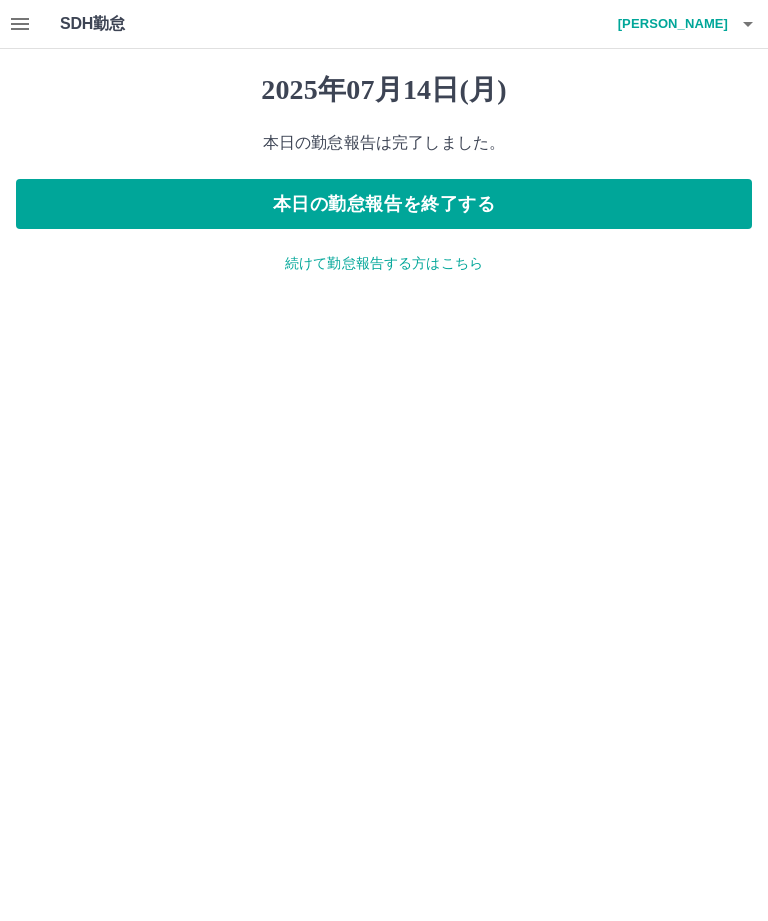 click on "本日の勤怠報告を終了する" at bounding box center [384, 204] 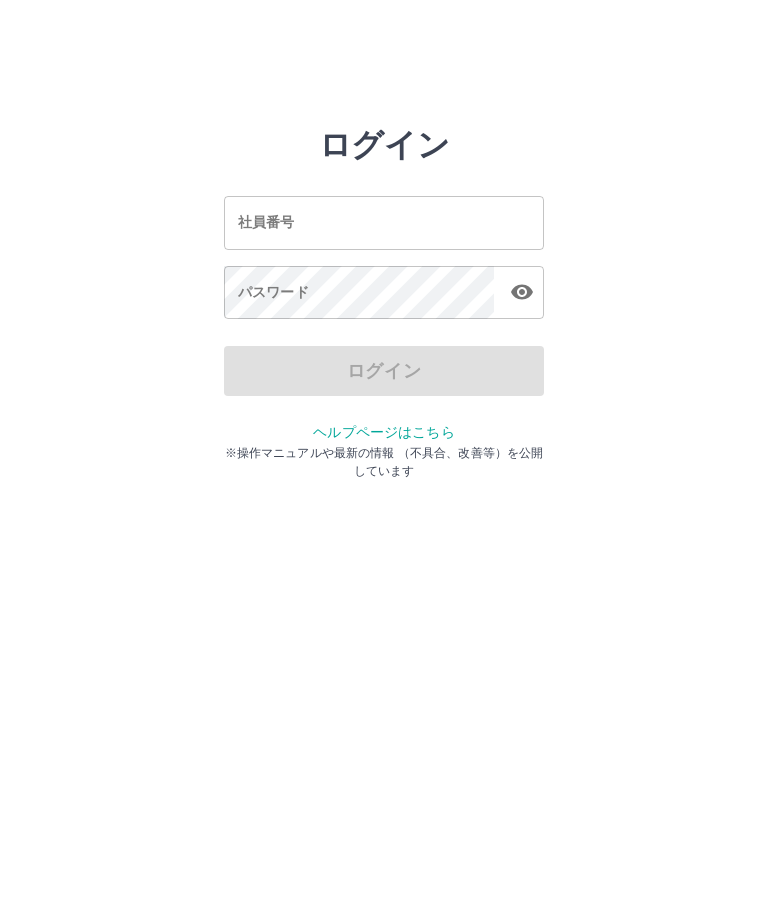 scroll, scrollTop: 0, scrollLeft: 0, axis: both 